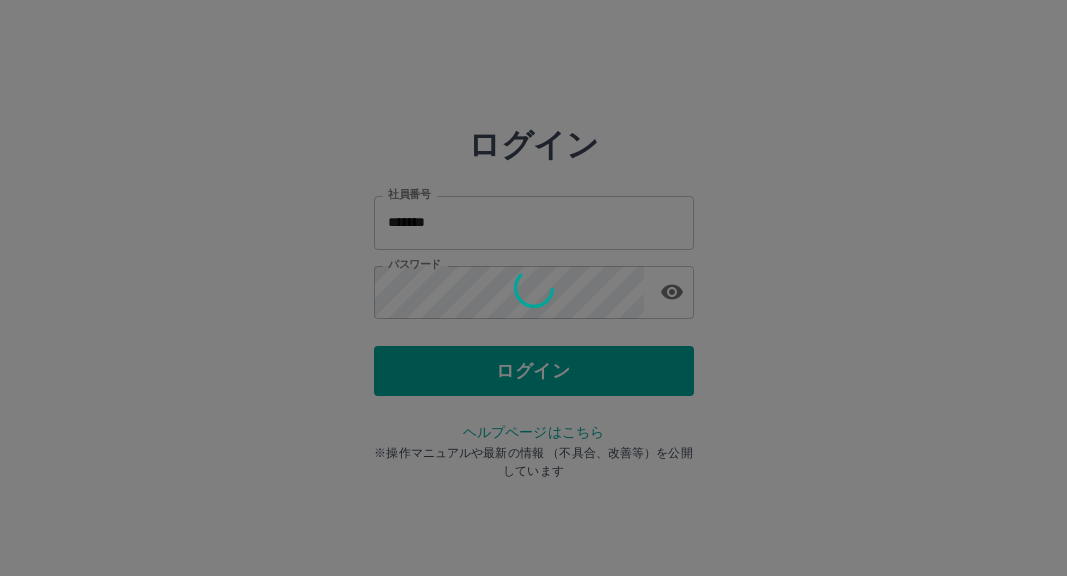 scroll, scrollTop: 0, scrollLeft: 0, axis: both 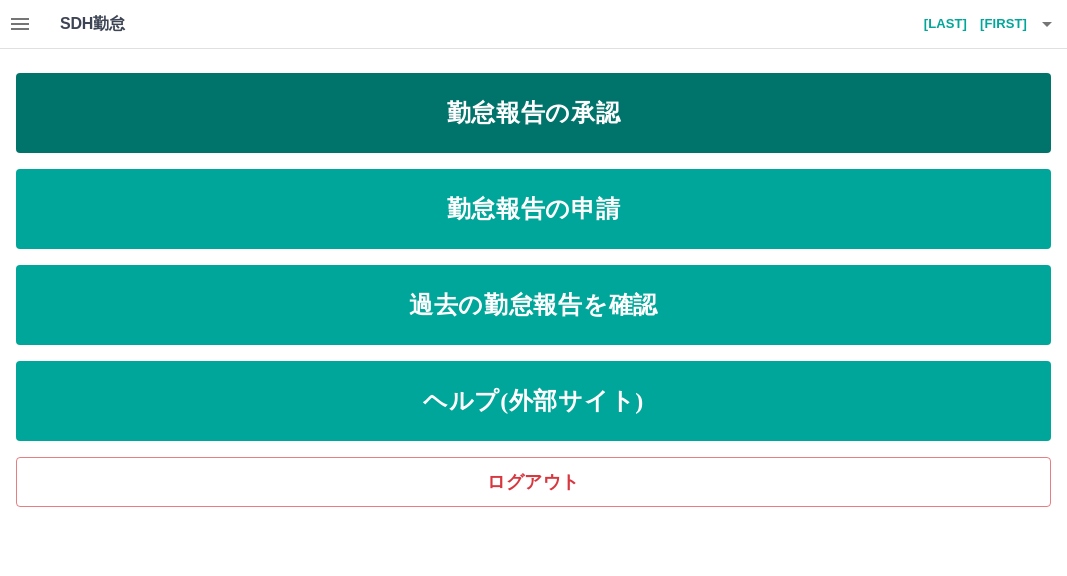 click on "勤怠報告の承認" at bounding box center (533, 113) 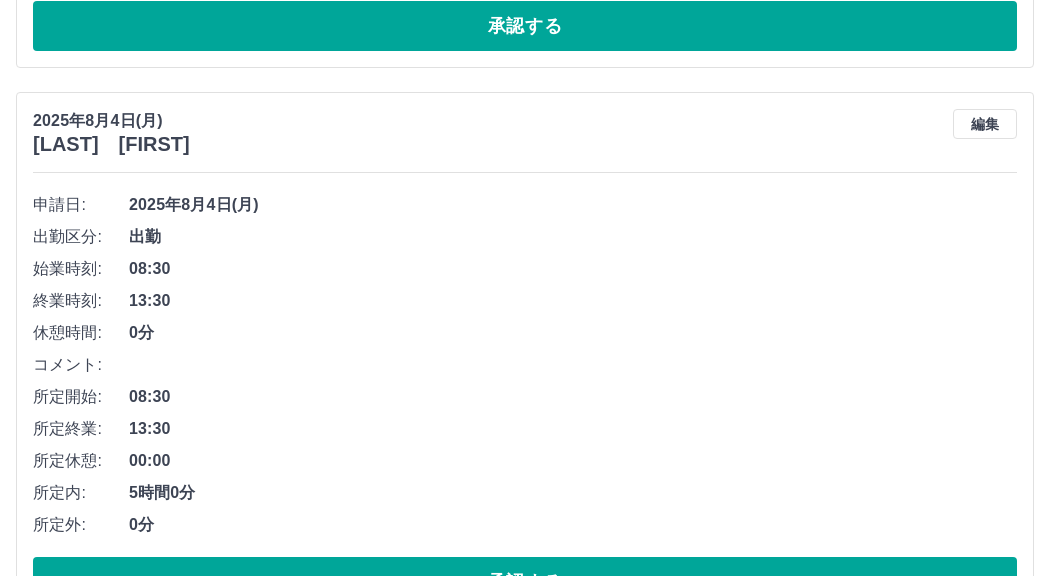 scroll, scrollTop: 800, scrollLeft: 0, axis: vertical 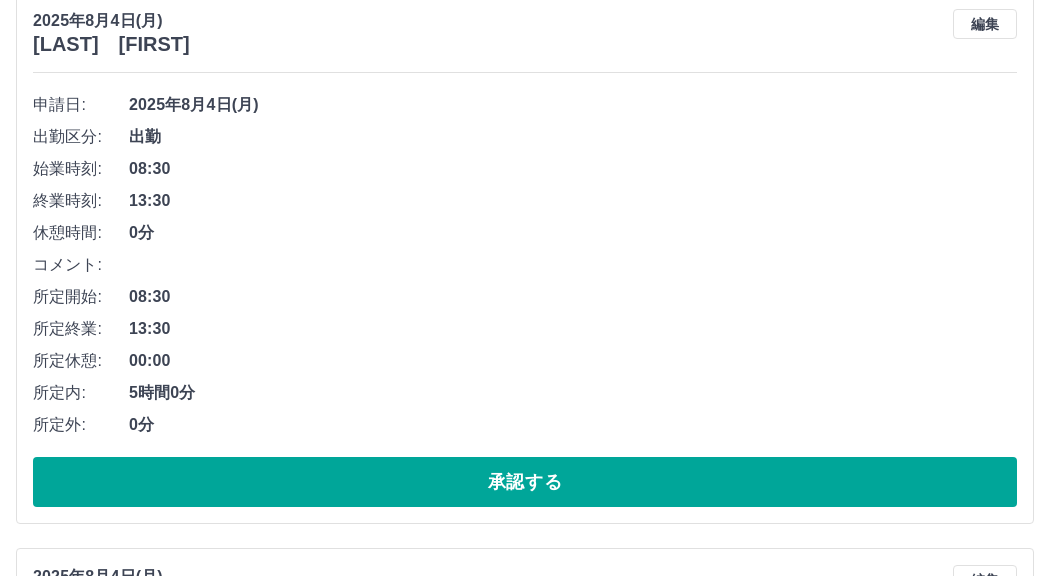 click on "コメント:" at bounding box center [525, 265] 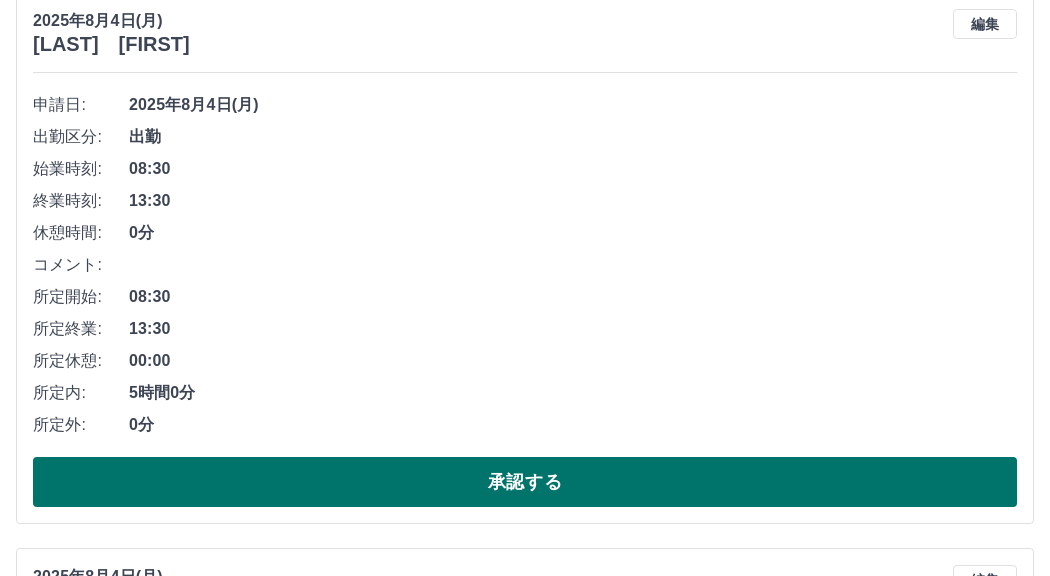 click on "承認する" at bounding box center [525, 482] 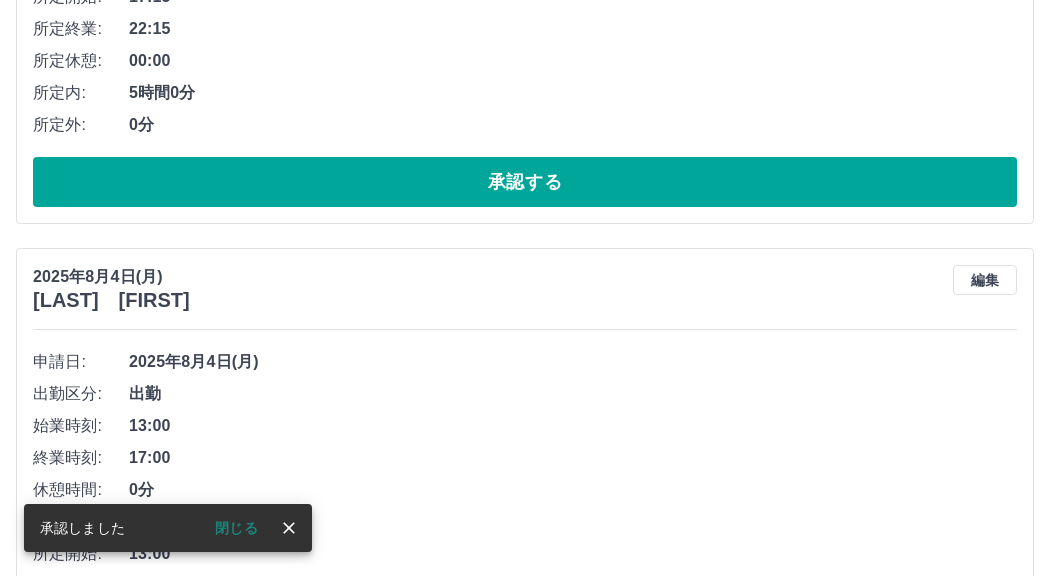 scroll, scrollTop: 1300, scrollLeft: 0, axis: vertical 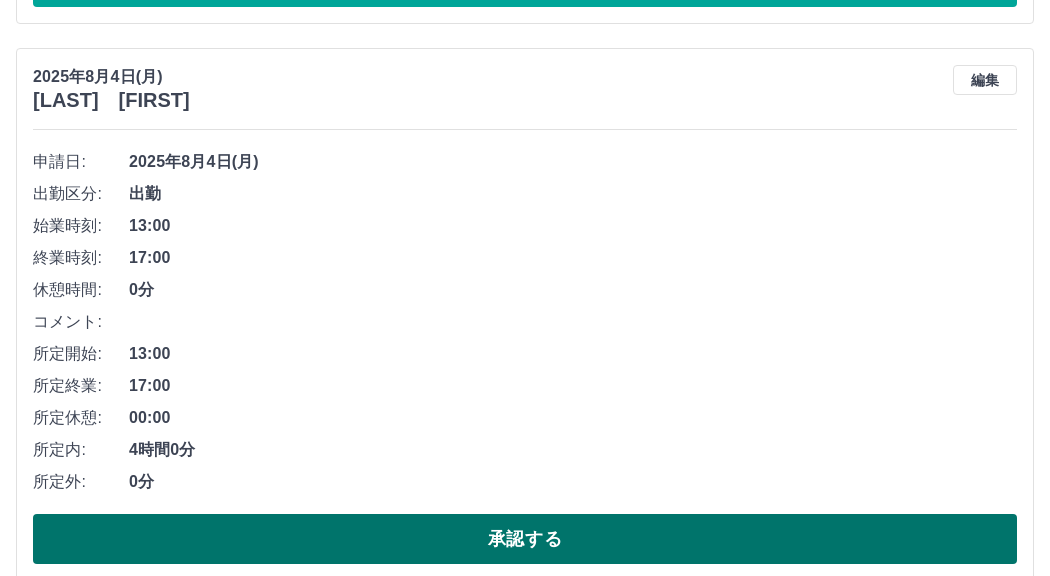 click on "承認する" at bounding box center [525, 539] 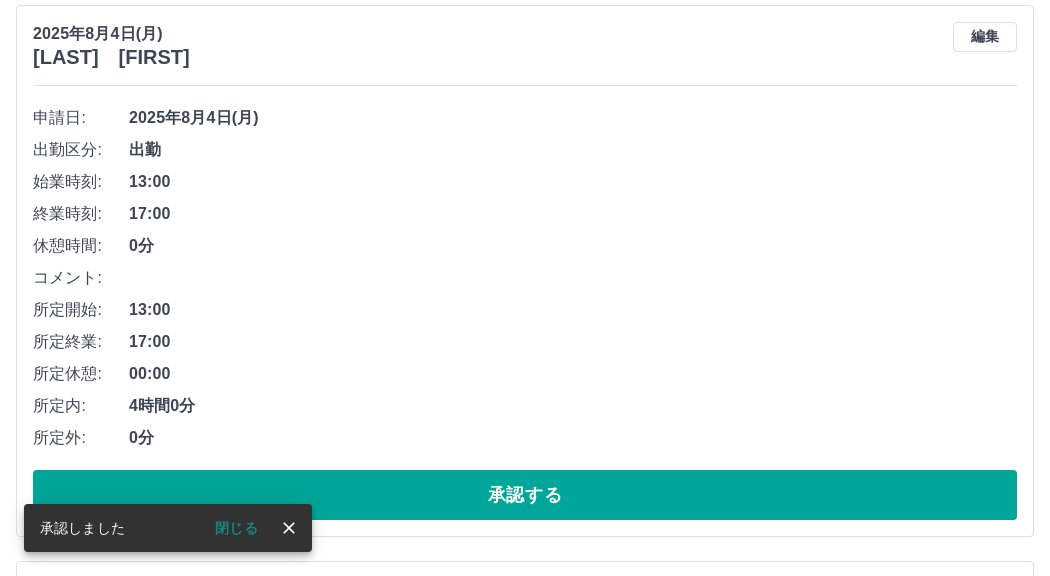 scroll, scrollTop: 1343, scrollLeft: 0, axis: vertical 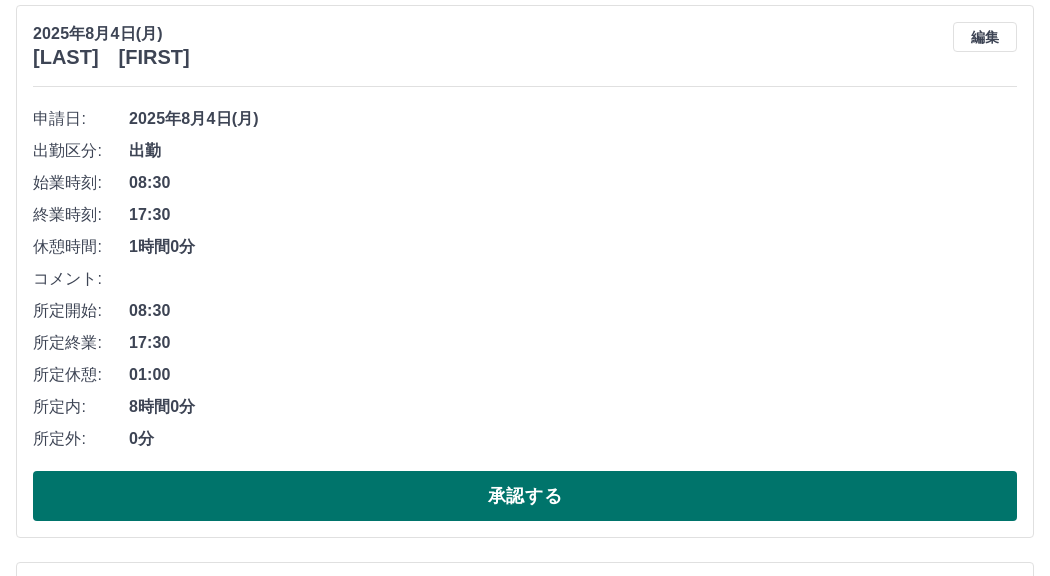 click on "承認する" at bounding box center (525, 496) 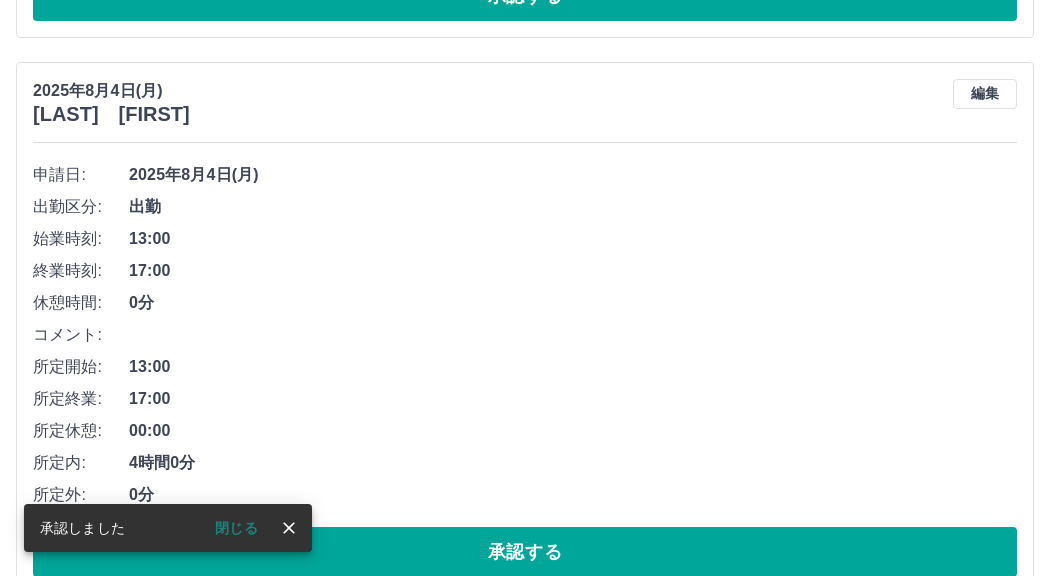 scroll, scrollTop: 1286, scrollLeft: 0, axis: vertical 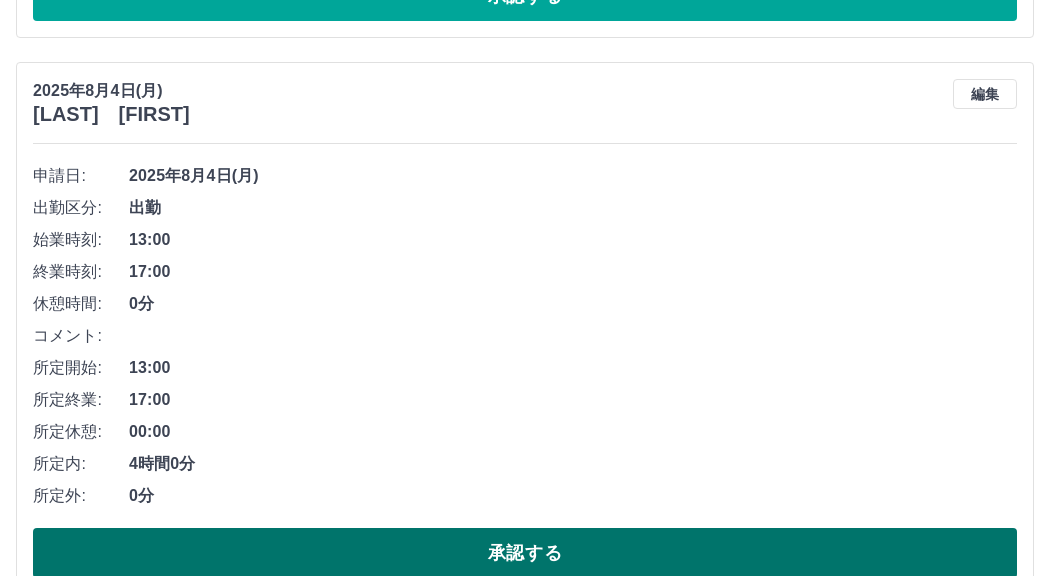 click on "承認する" at bounding box center [525, 553] 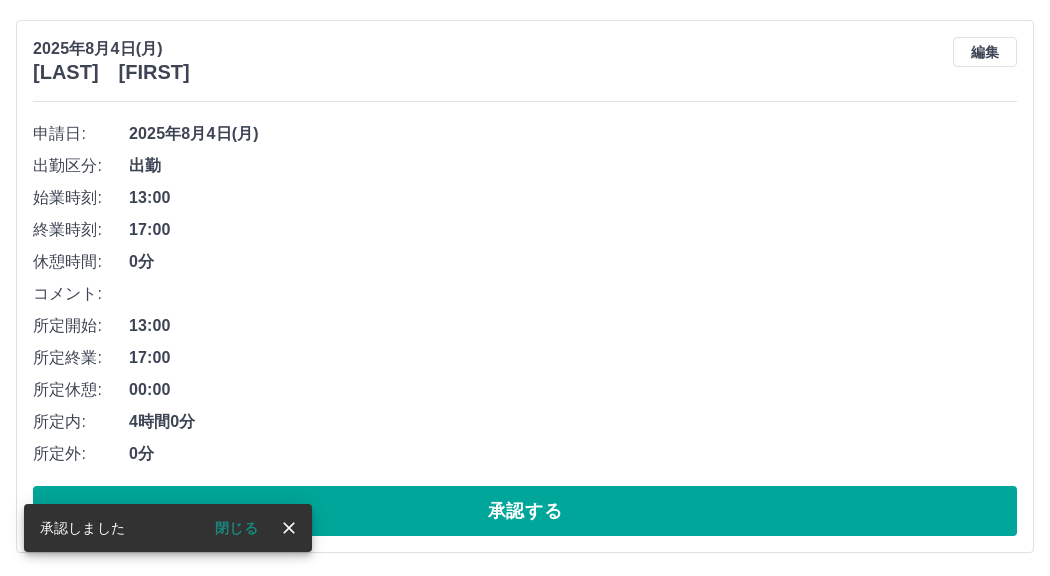 scroll, scrollTop: 1329, scrollLeft: 0, axis: vertical 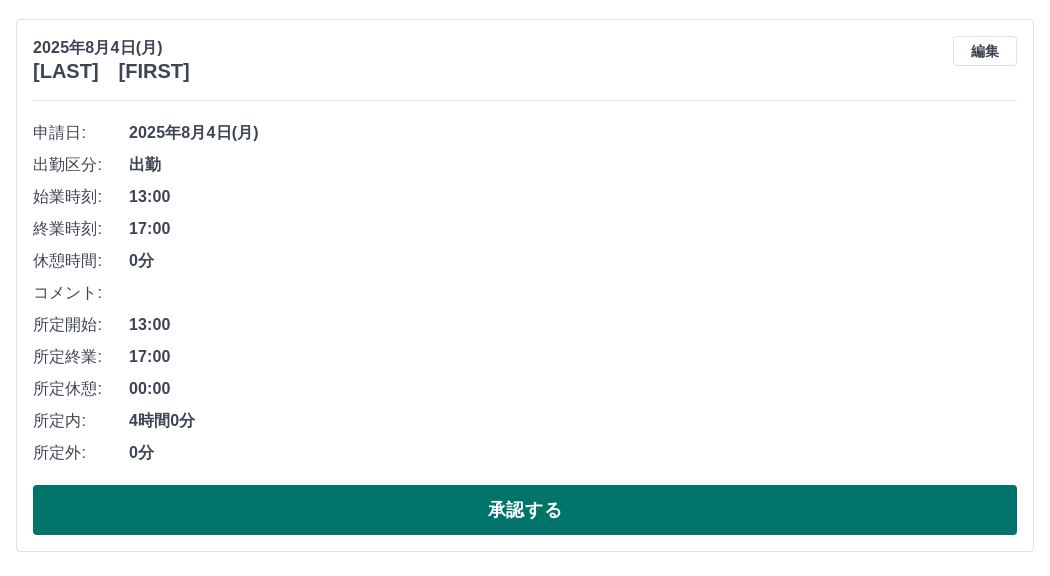 click on "承認する" at bounding box center (525, 510) 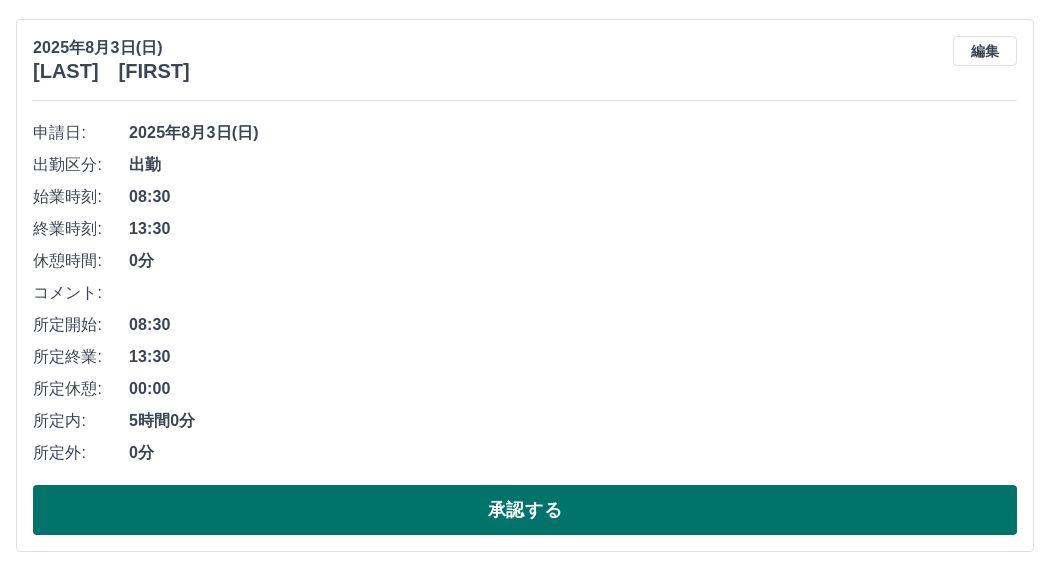 click on "承認する" at bounding box center (525, 510) 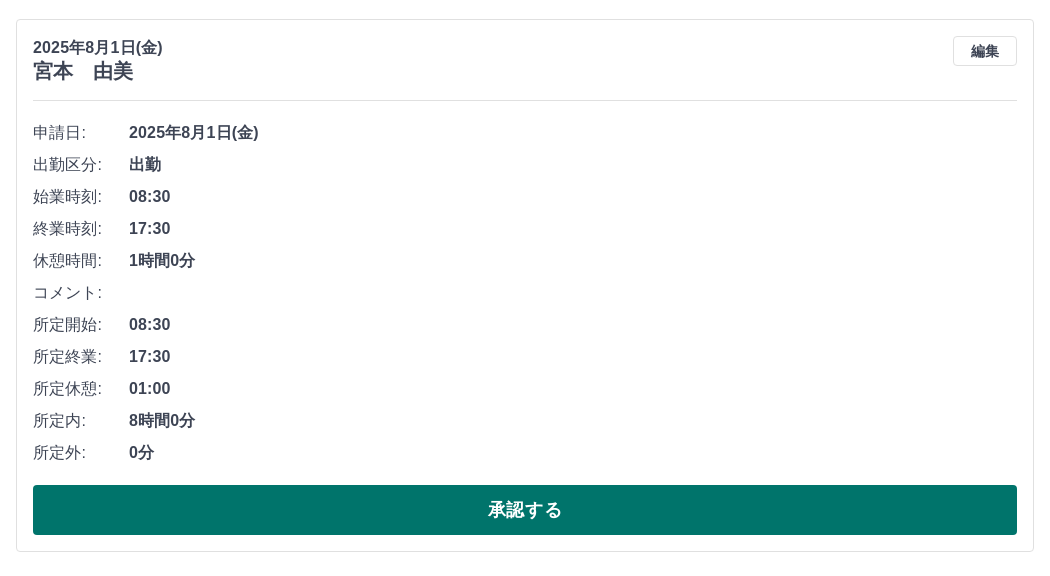 click on "承認する" at bounding box center [525, 510] 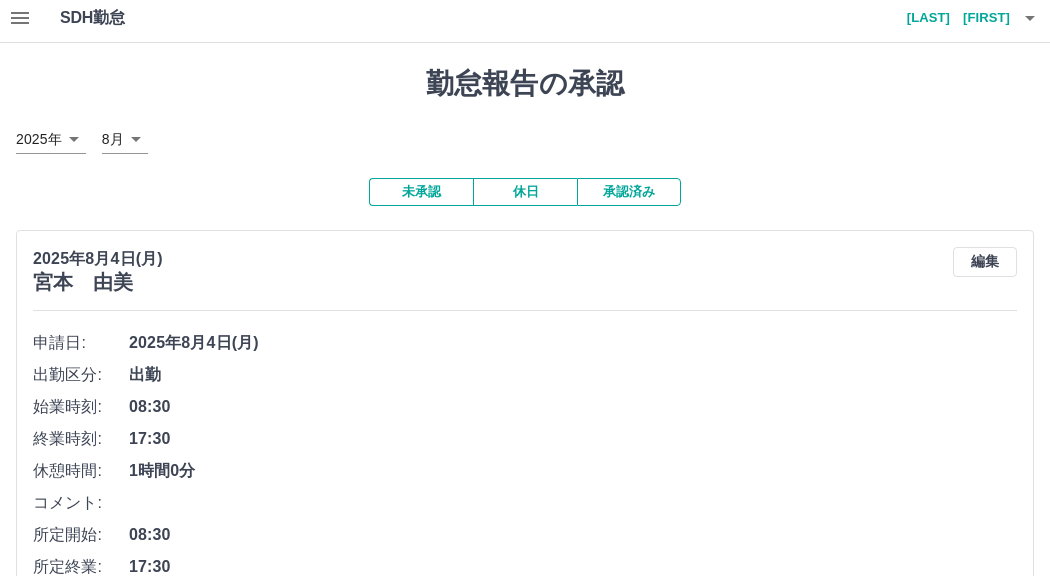 scroll, scrollTop: 0, scrollLeft: 0, axis: both 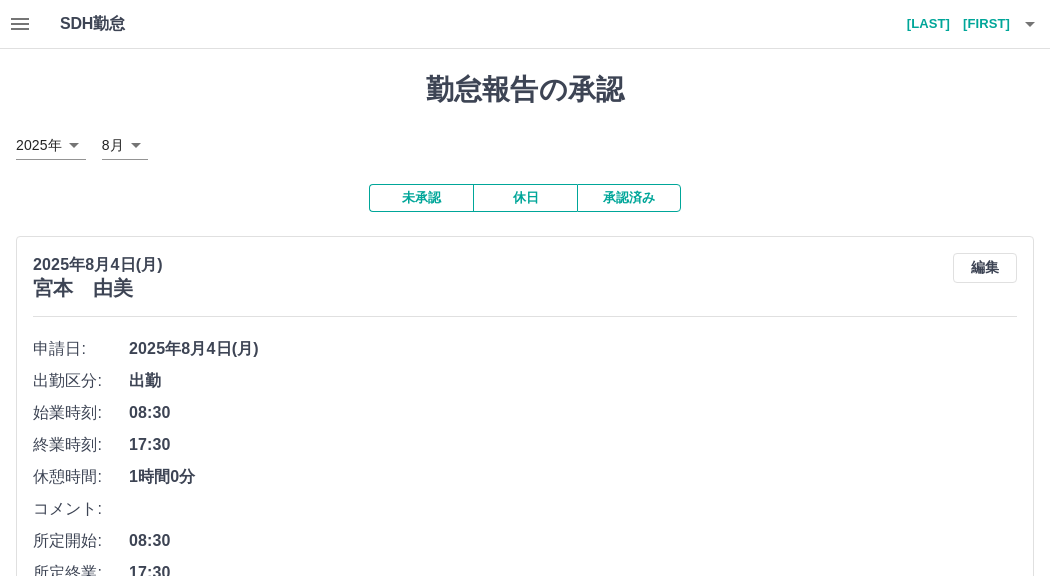click on "承認済み" at bounding box center [629, 198] 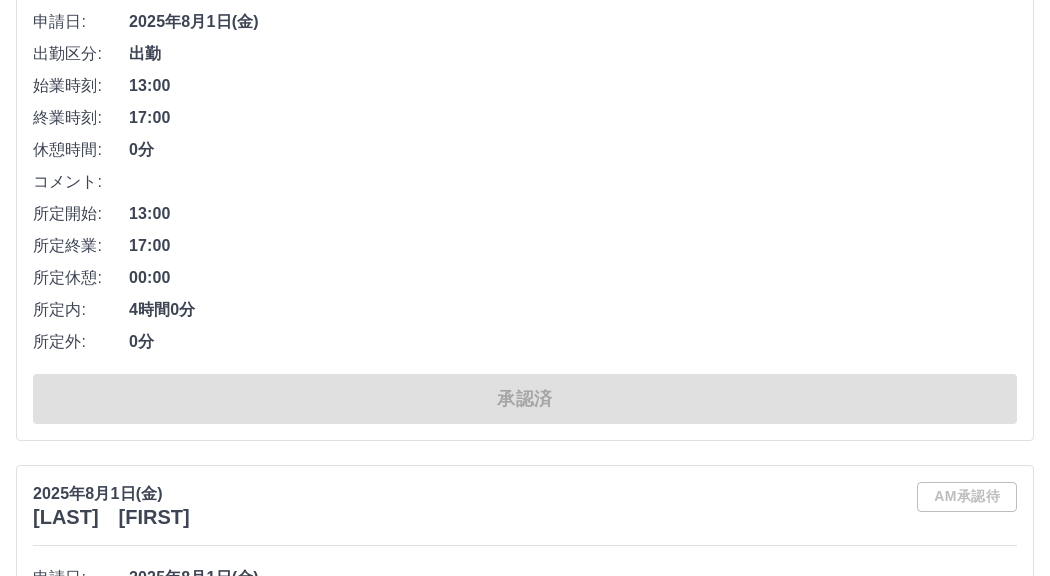 scroll, scrollTop: 13548, scrollLeft: 0, axis: vertical 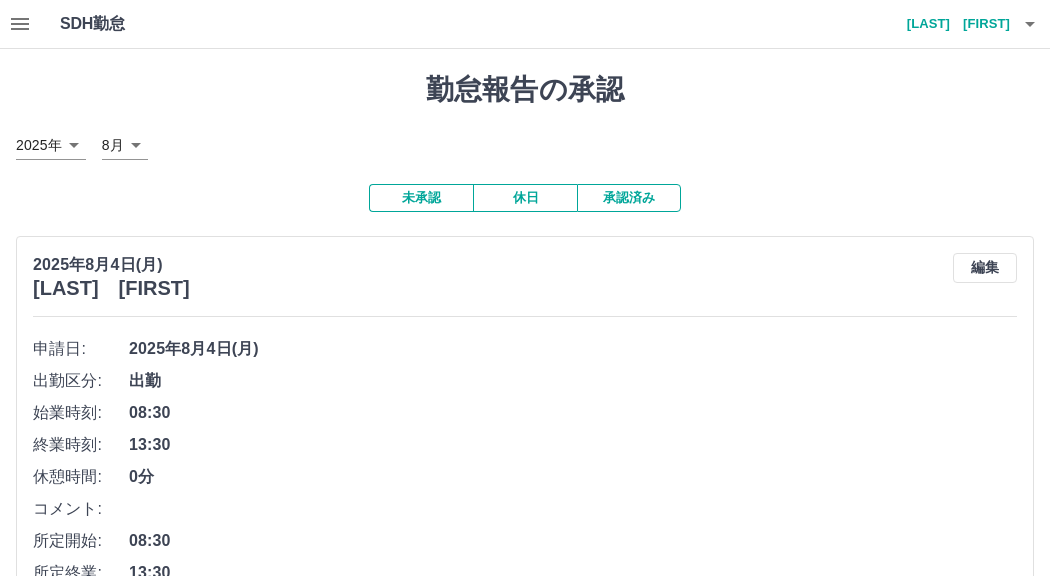 click 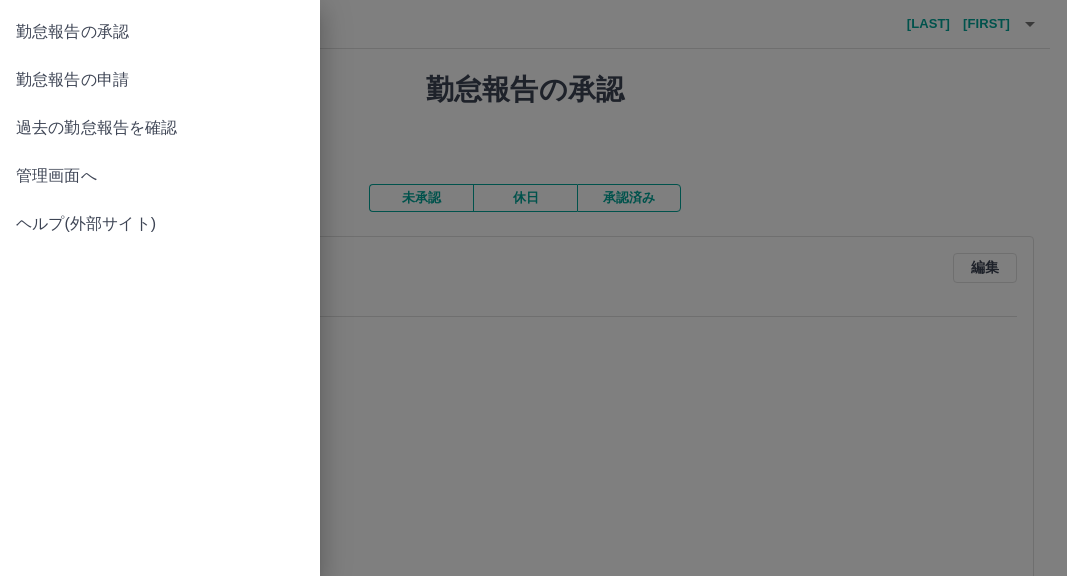 click on "勤怠報告の申請" at bounding box center (160, 80) 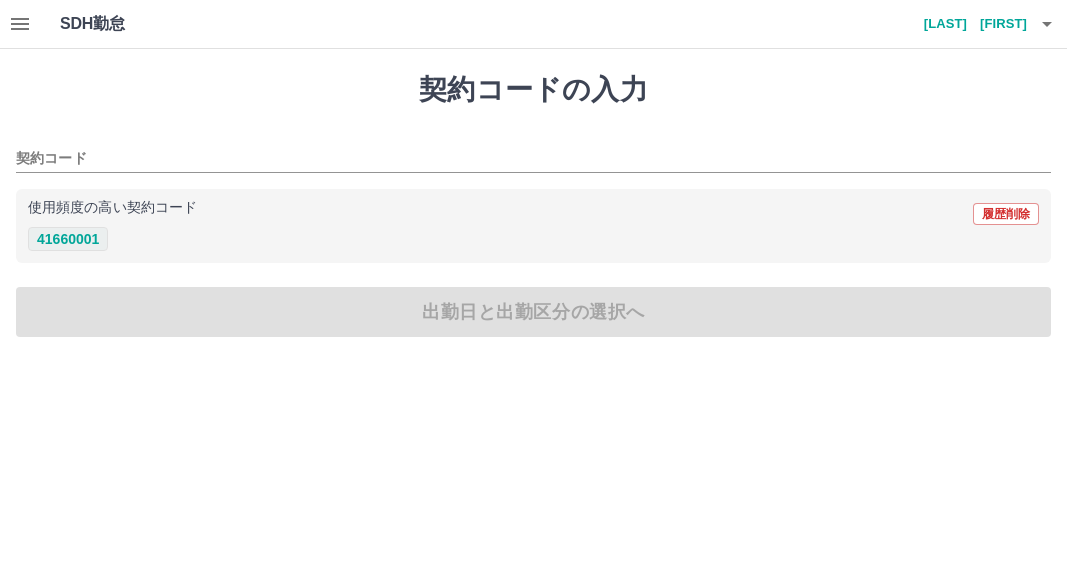 click on "41660001" at bounding box center (68, 239) 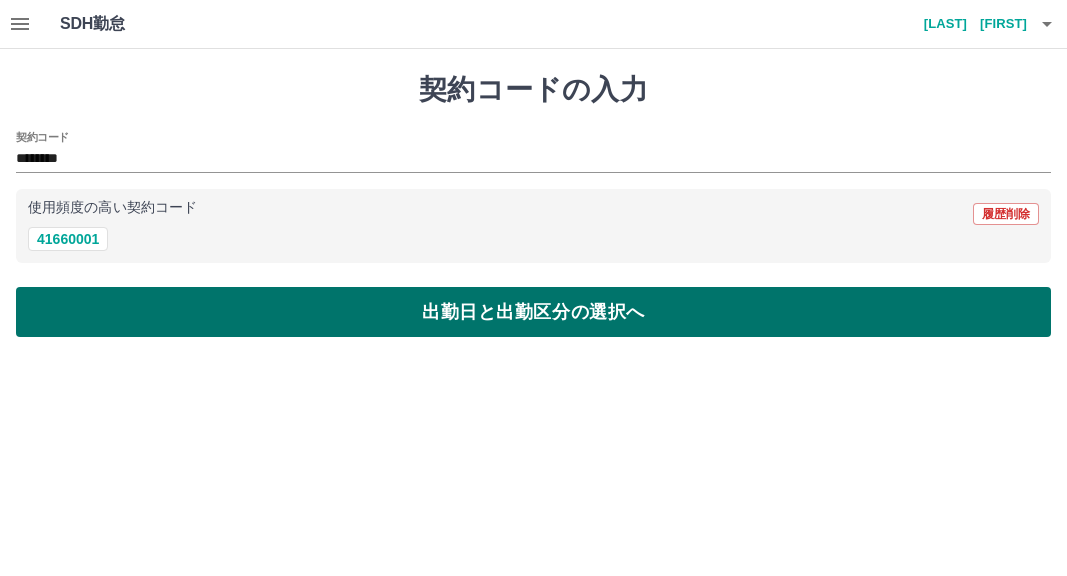 click on "出勤日と出勤区分の選択へ" at bounding box center (533, 312) 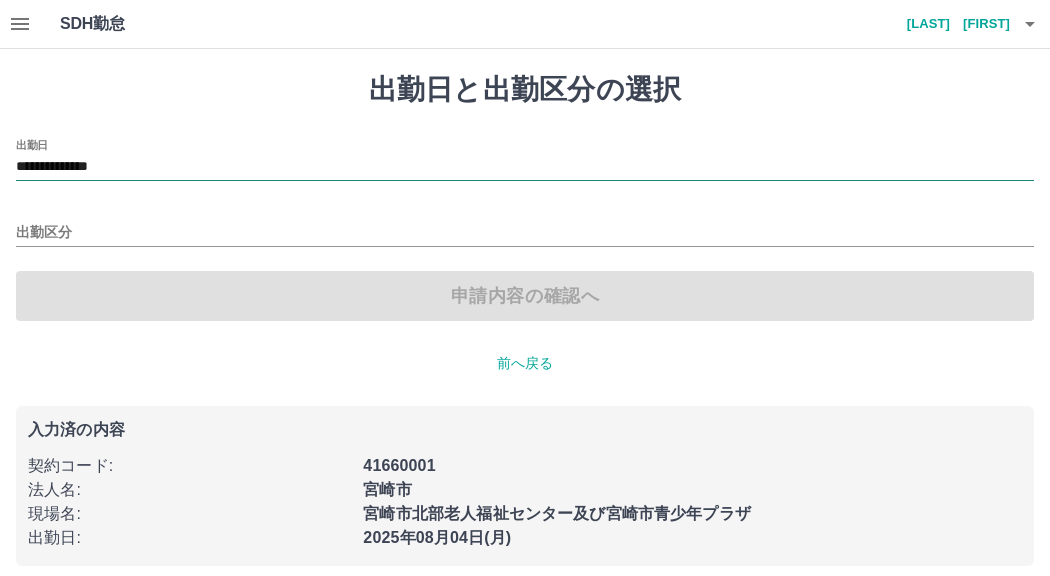 click on "**********" at bounding box center [525, 167] 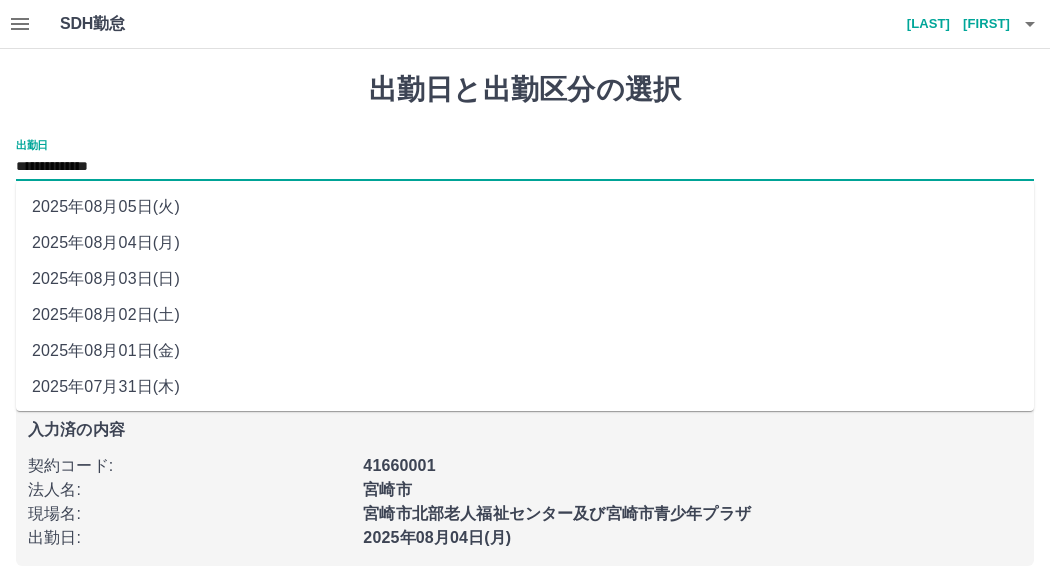 click on "2025年08月02日(土)" at bounding box center (525, 315) 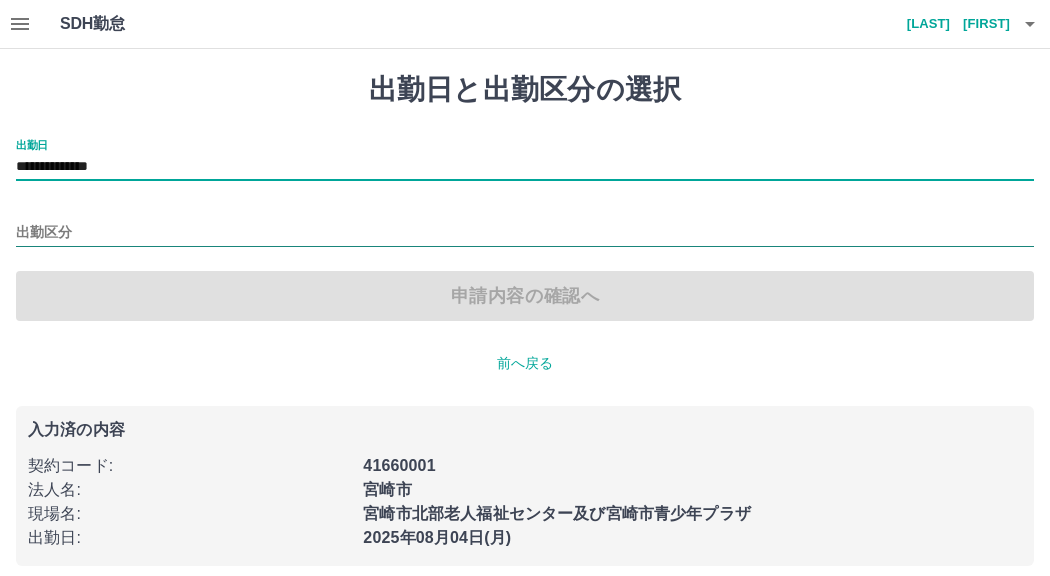 click on "出勤区分" at bounding box center (525, 233) 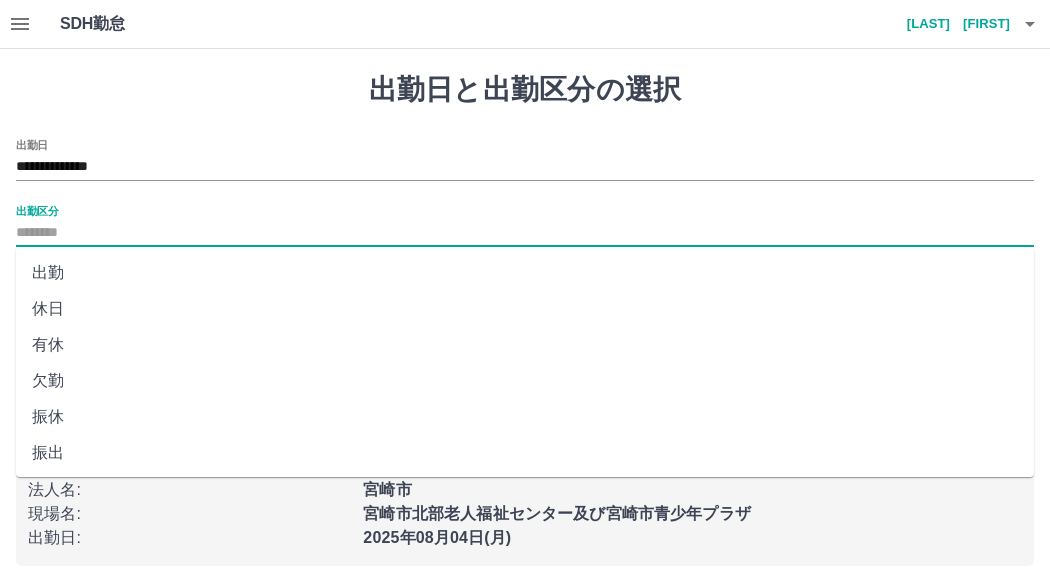 click on "振出" at bounding box center (525, 453) 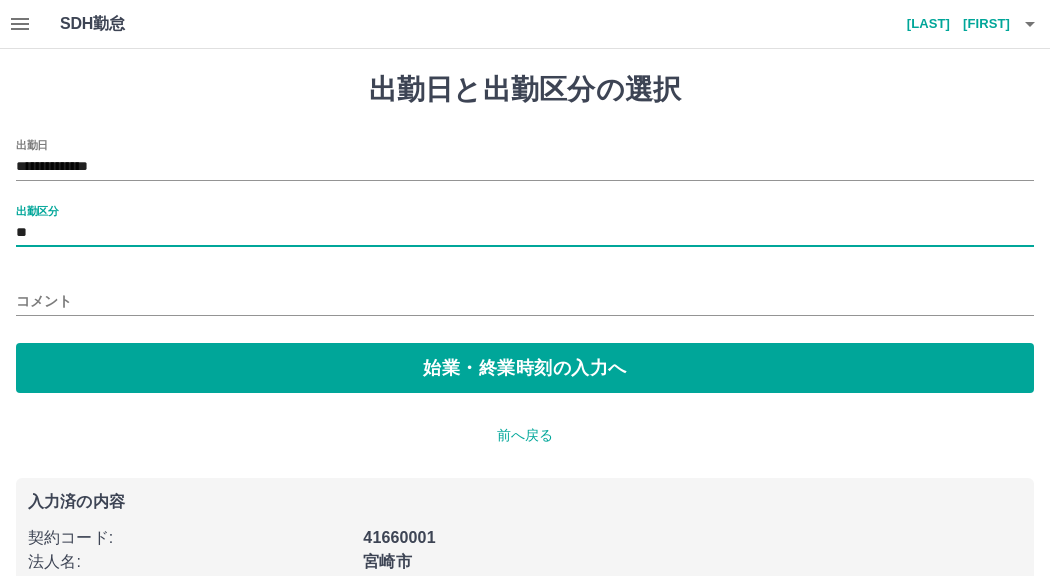 click on "コメント" at bounding box center (525, 301) 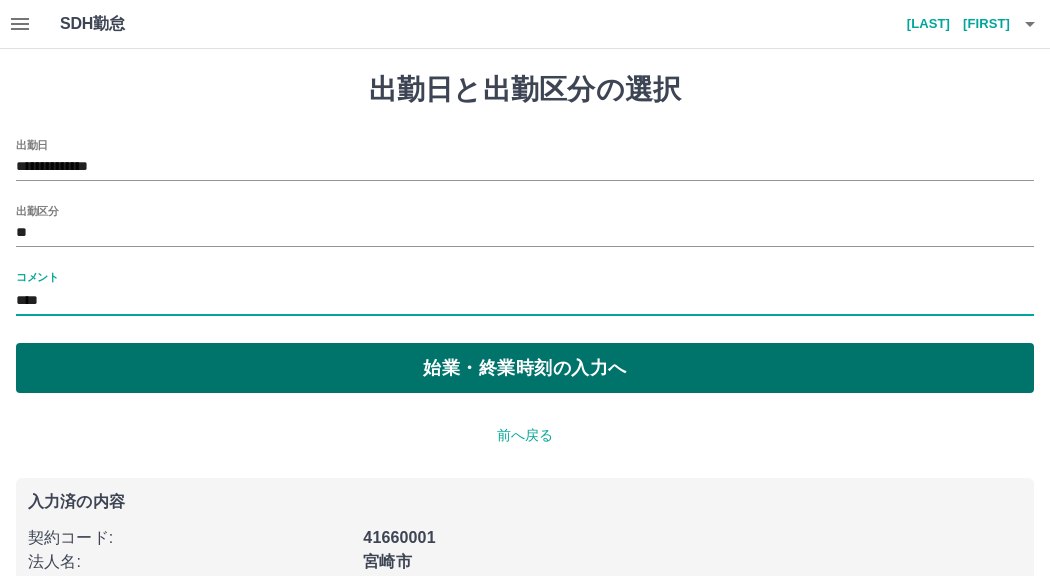 type on "****" 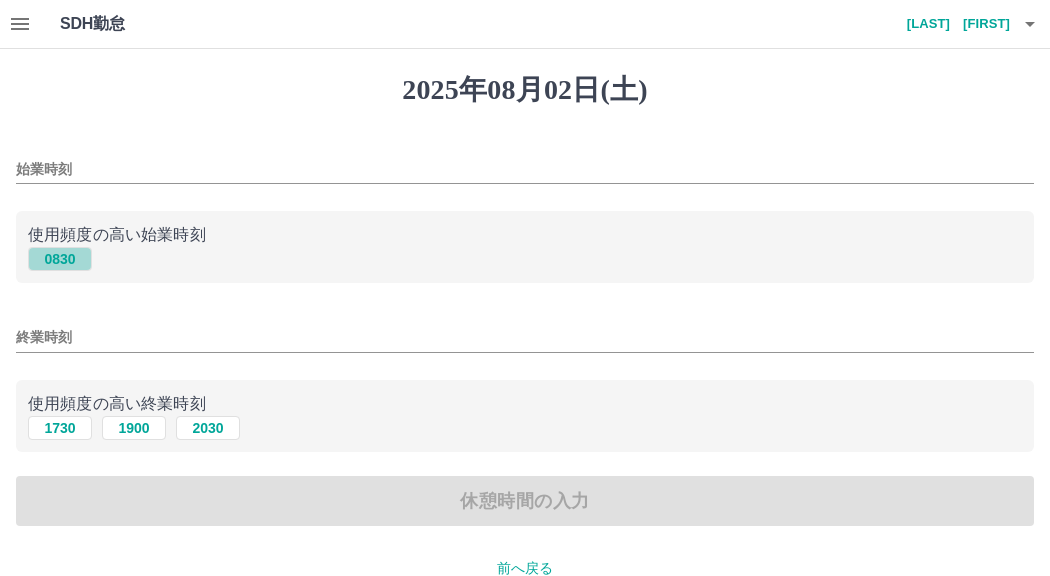 click on "0830" at bounding box center (60, 259) 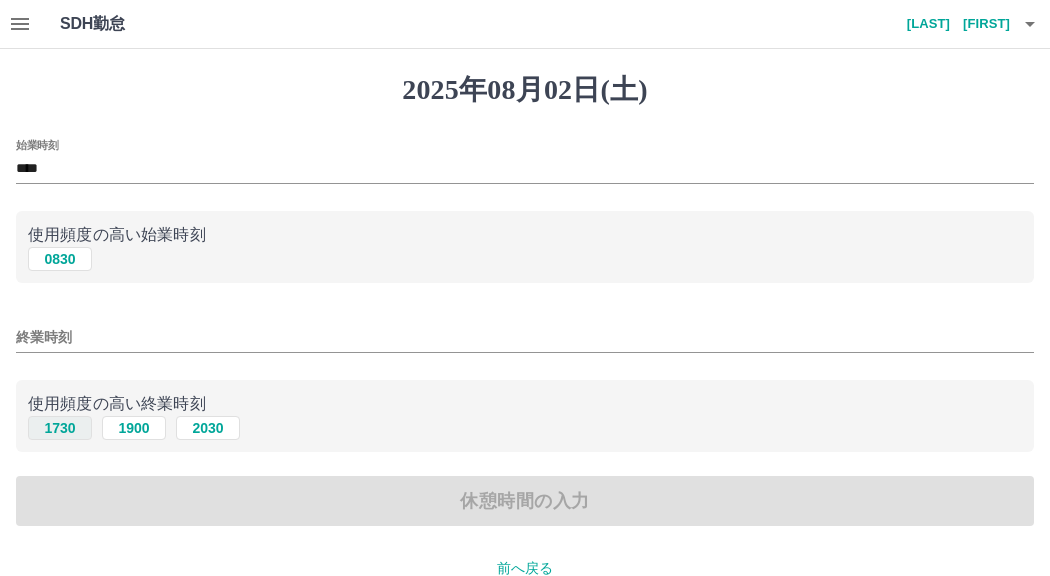 click on "1730" at bounding box center [60, 428] 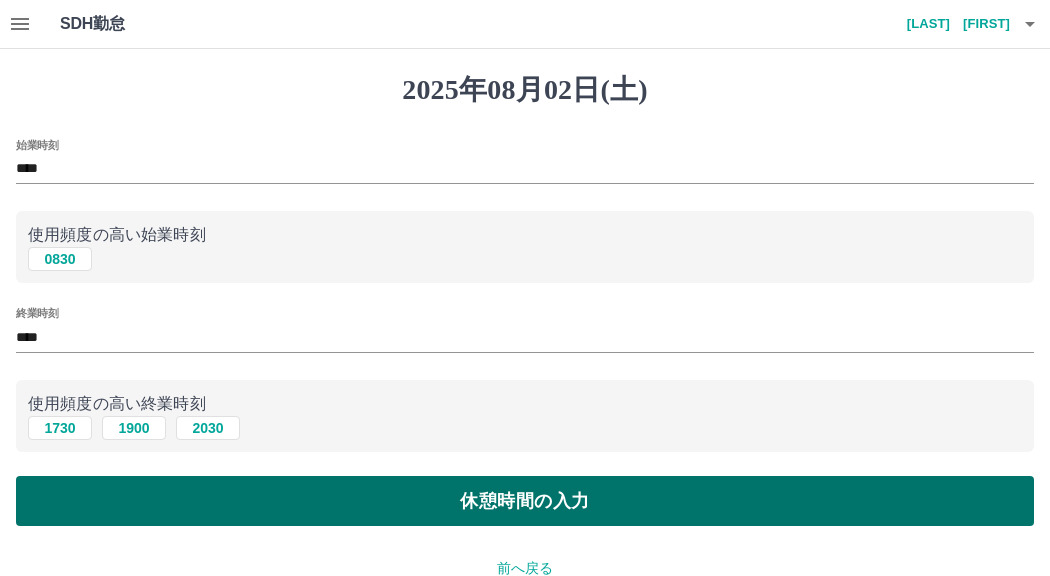 click on "休憩時間の入力" at bounding box center (525, 501) 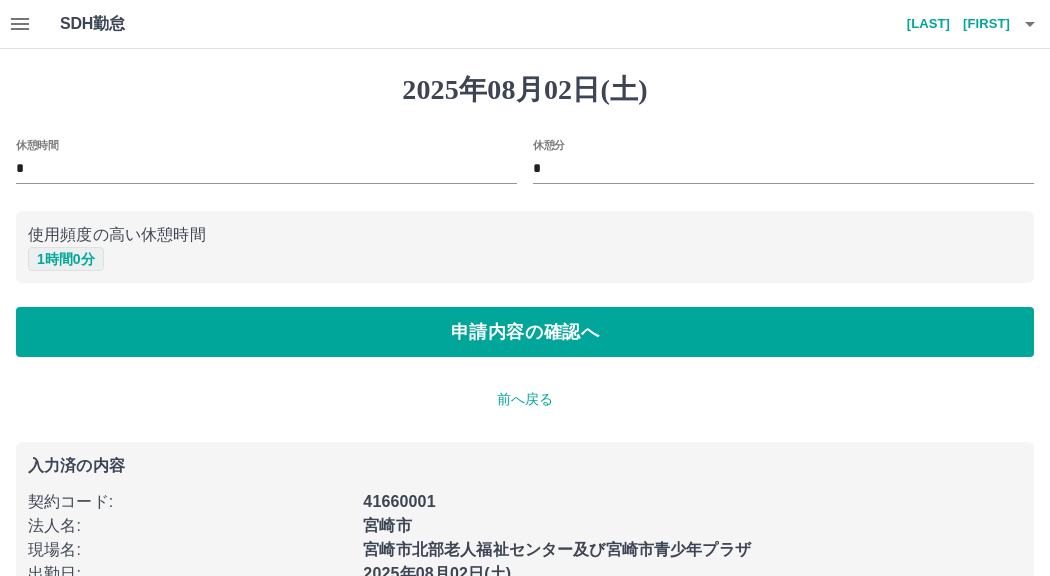 click on "1 時間 0 分" at bounding box center (66, 259) 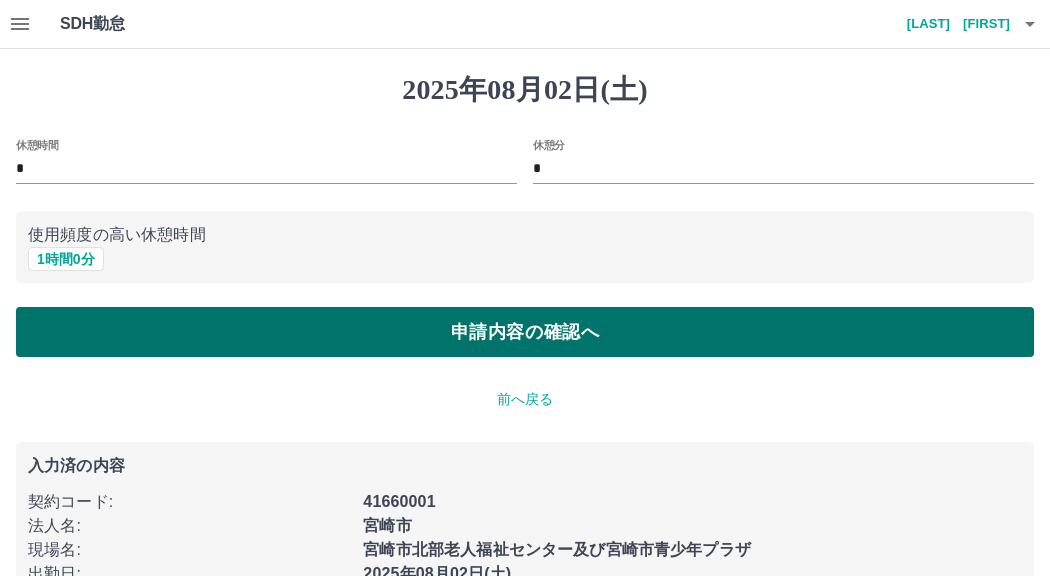 click on "申請内容の確認へ" at bounding box center (525, 332) 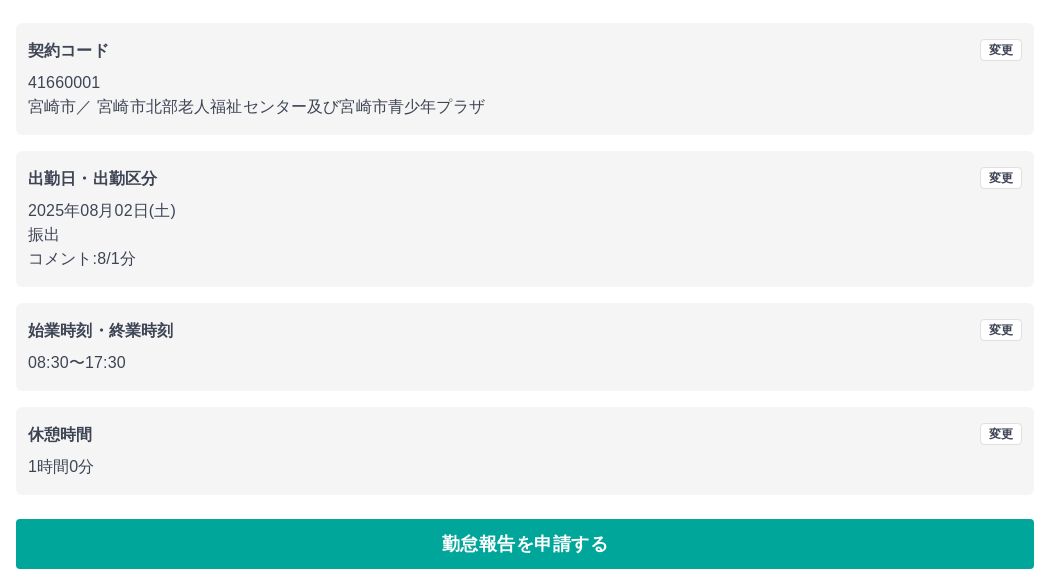scroll, scrollTop: 173, scrollLeft: 0, axis: vertical 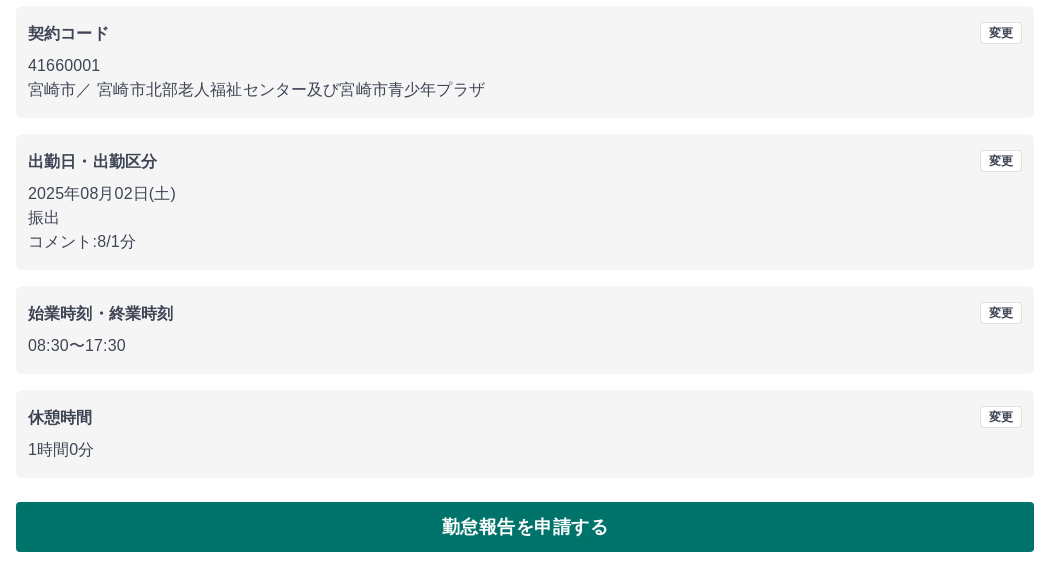 click on "勤怠報告を申請する" at bounding box center [525, 527] 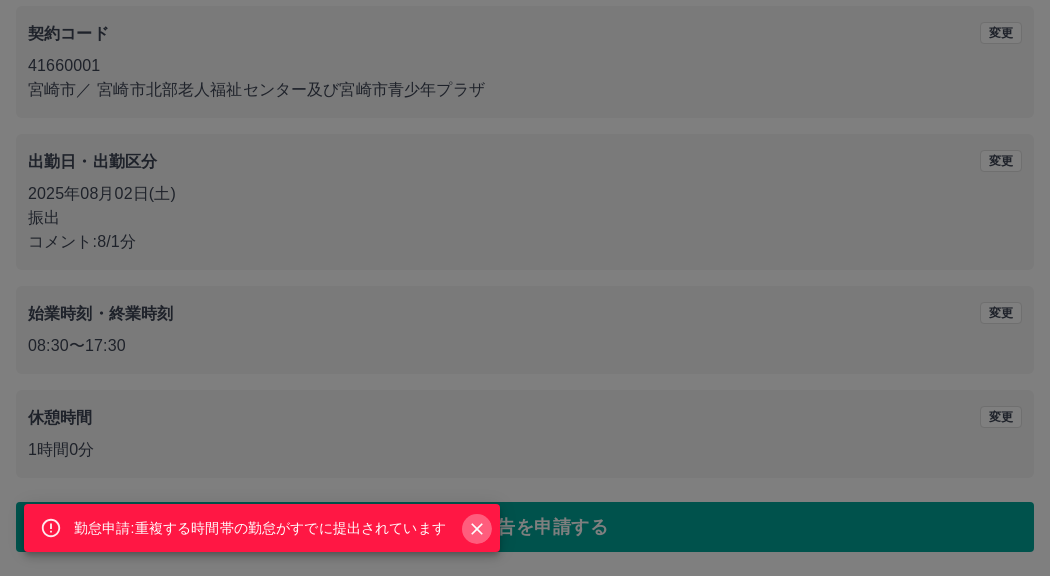 click 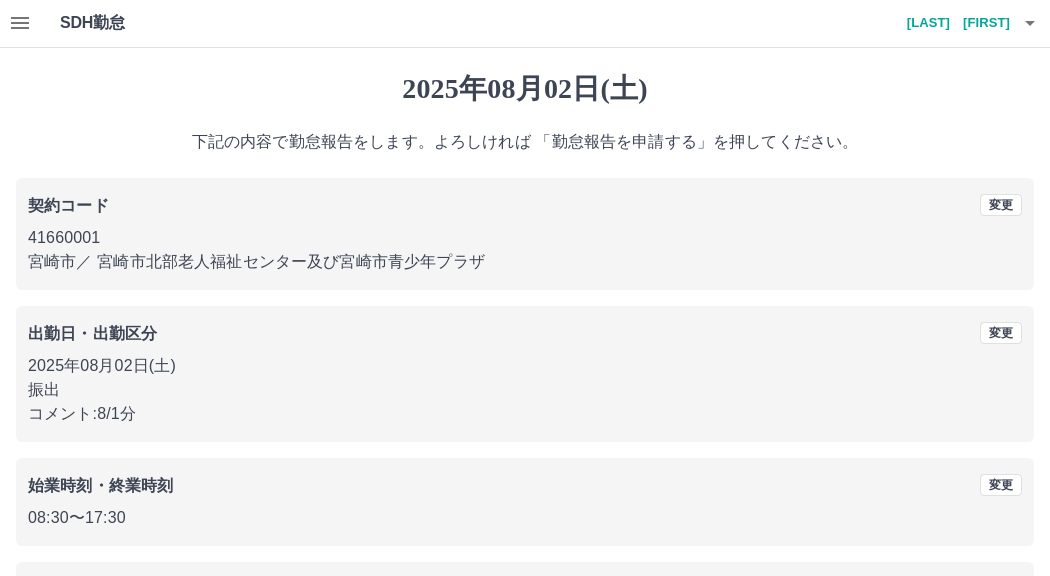 scroll, scrollTop: 0, scrollLeft: 0, axis: both 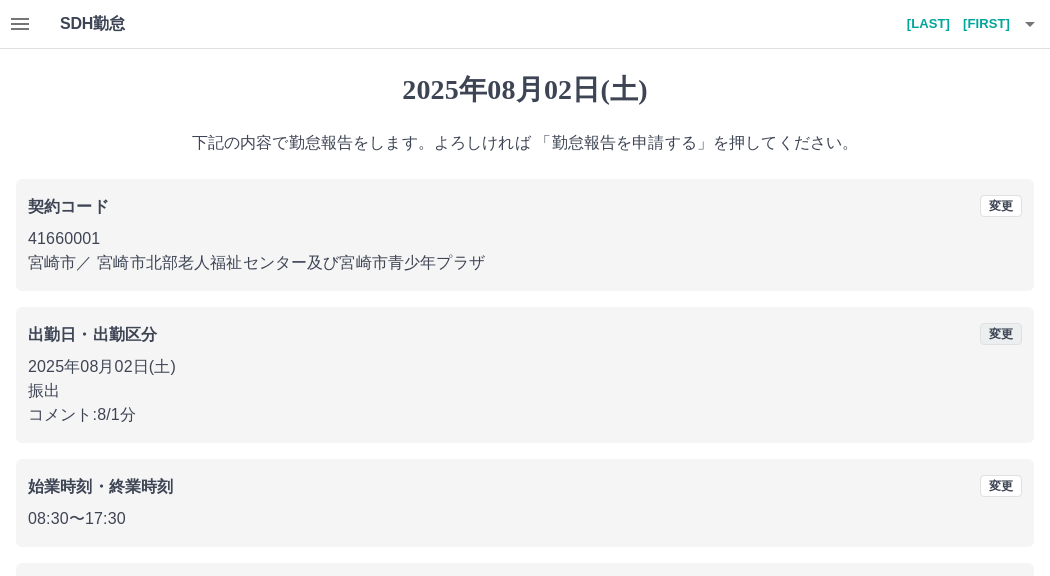 click on "変更" at bounding box center (1001, 334) 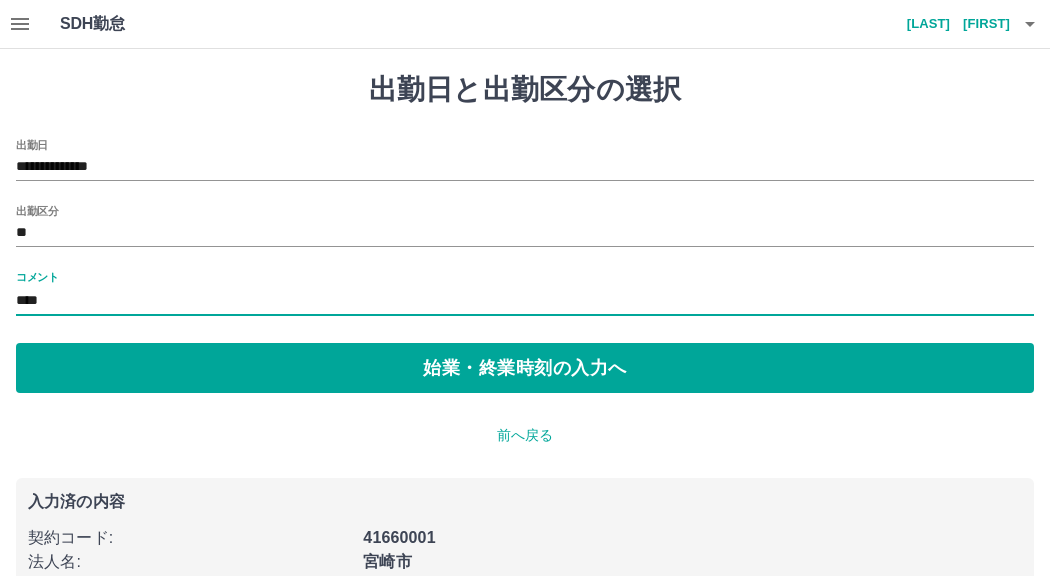 drag, startPoint x: 78, startPoint y: 300, endPoint x: -16, endPoint y: 298, distance: 94.02127 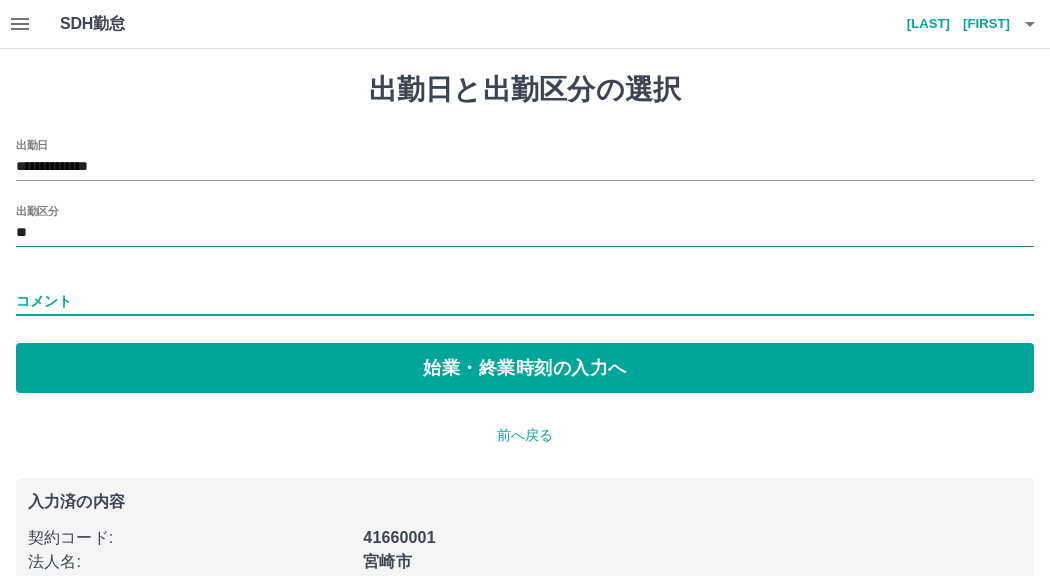 type 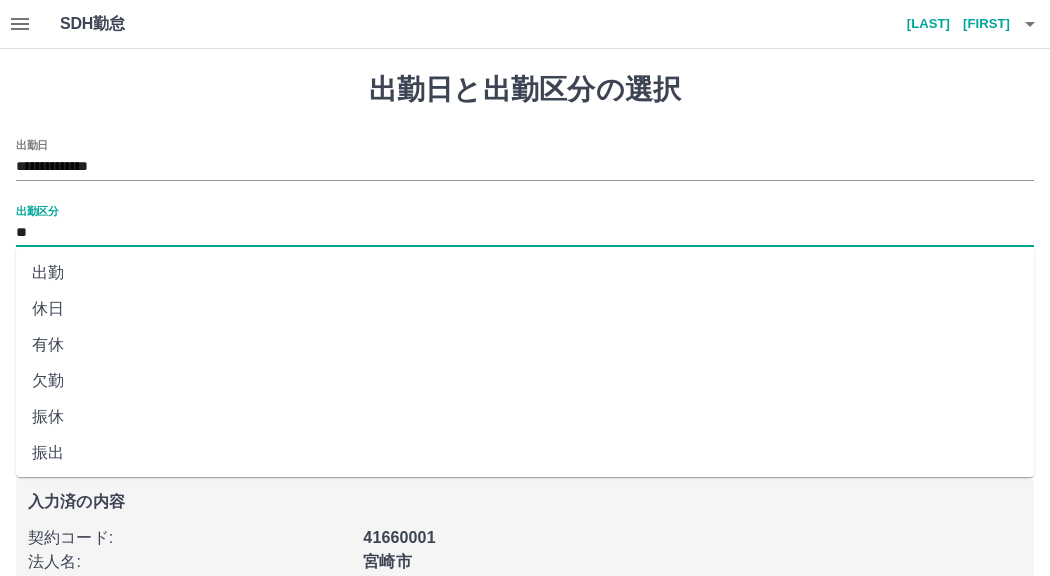 drag, startPoint x: 73, startPoint y: 239, endPoint x: -16, endPoint y: 225, distance: 90.0944 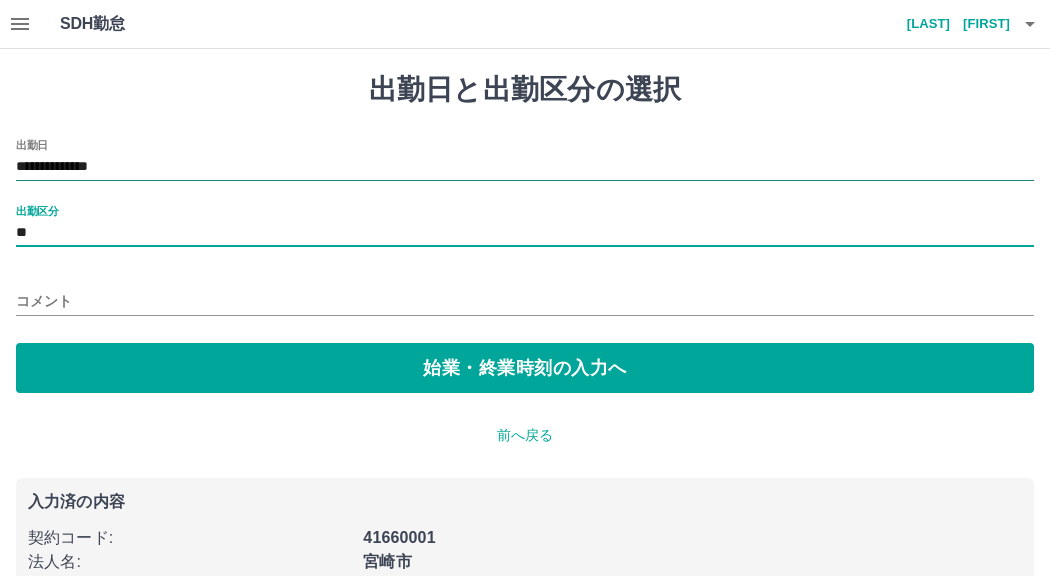 click on "**********" at bounding box center [525, 167] 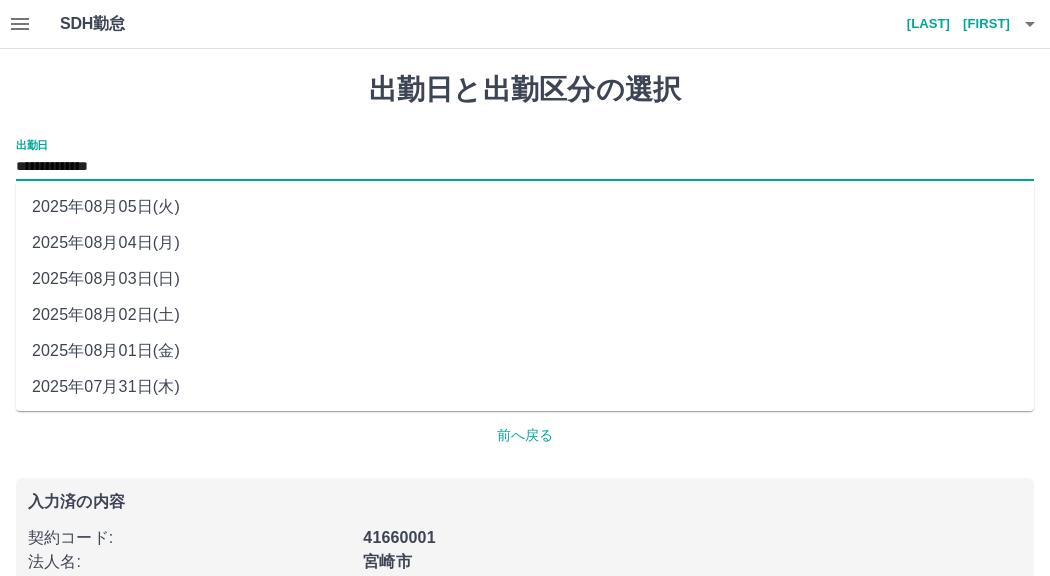 click on "2025年08月04日(月)" at bounding box center (525, 243) 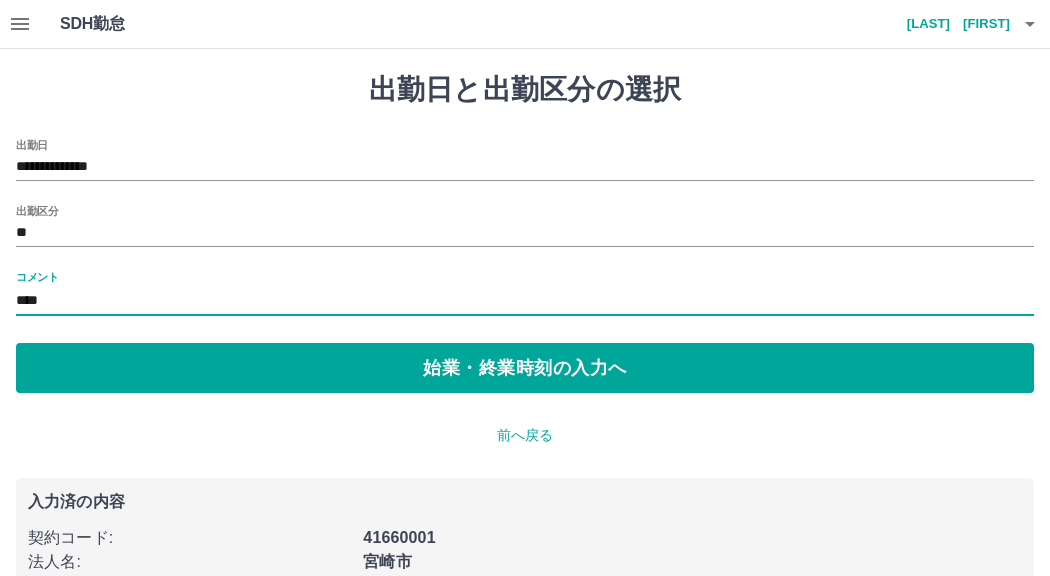 drag, startPoint x: 72, startPoint y: 298, endPoint x: 0, endPoint y: 304, distance: 72.249565 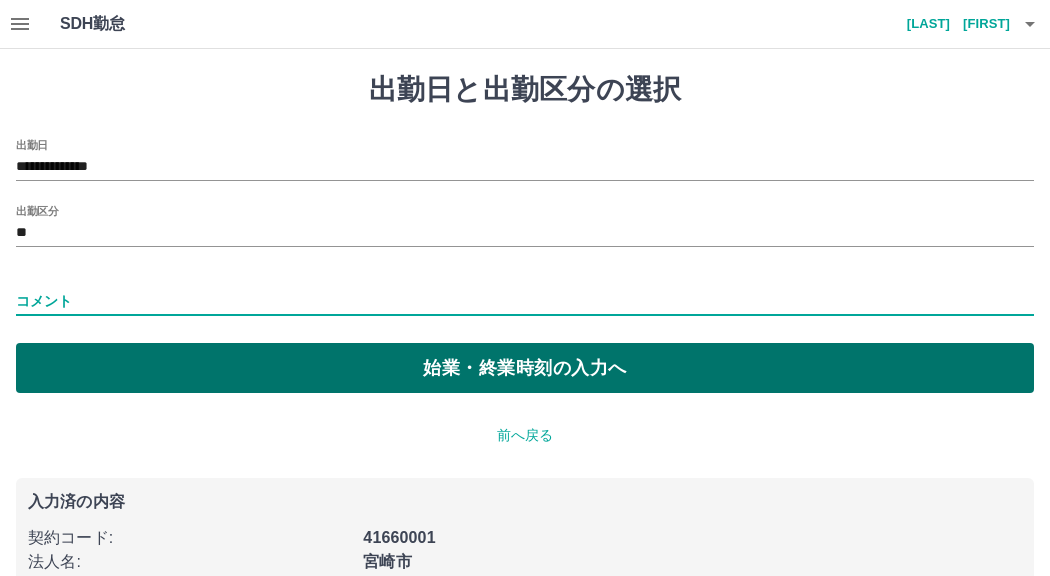 type 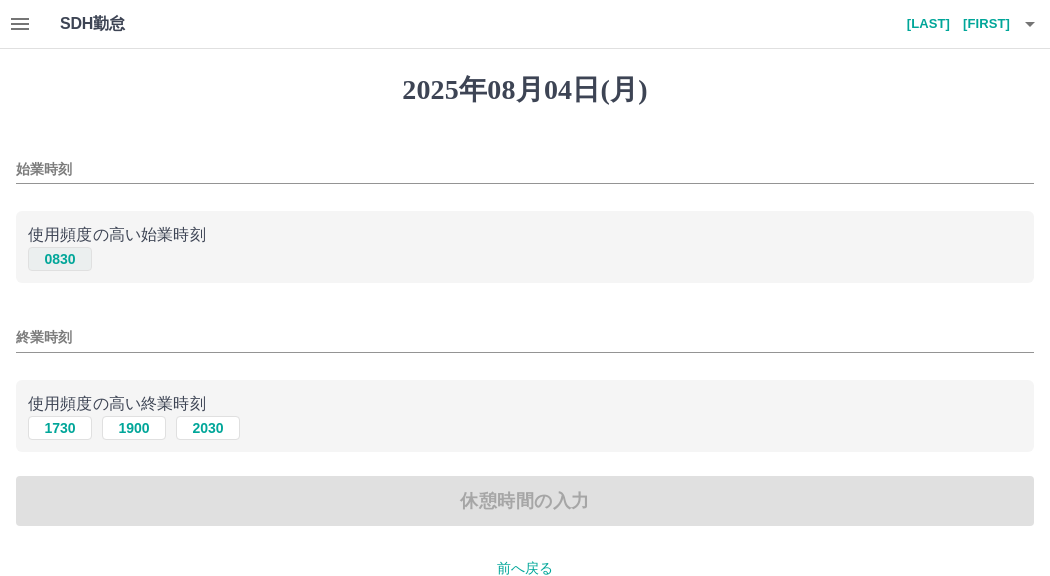 click on "0830" at bounding box center (60, 259) 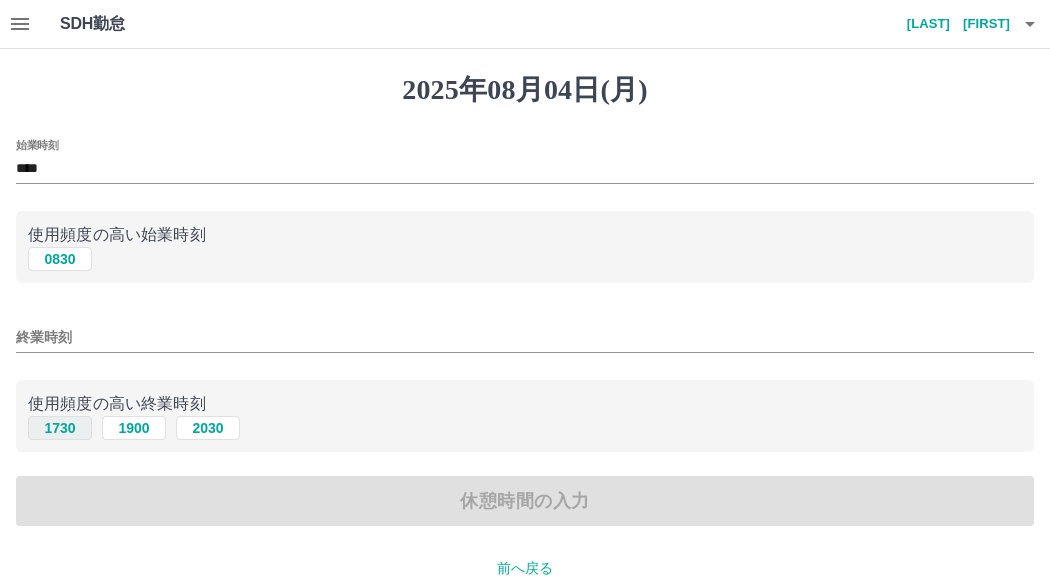 click on "1730" at bounding box center (60, 428) 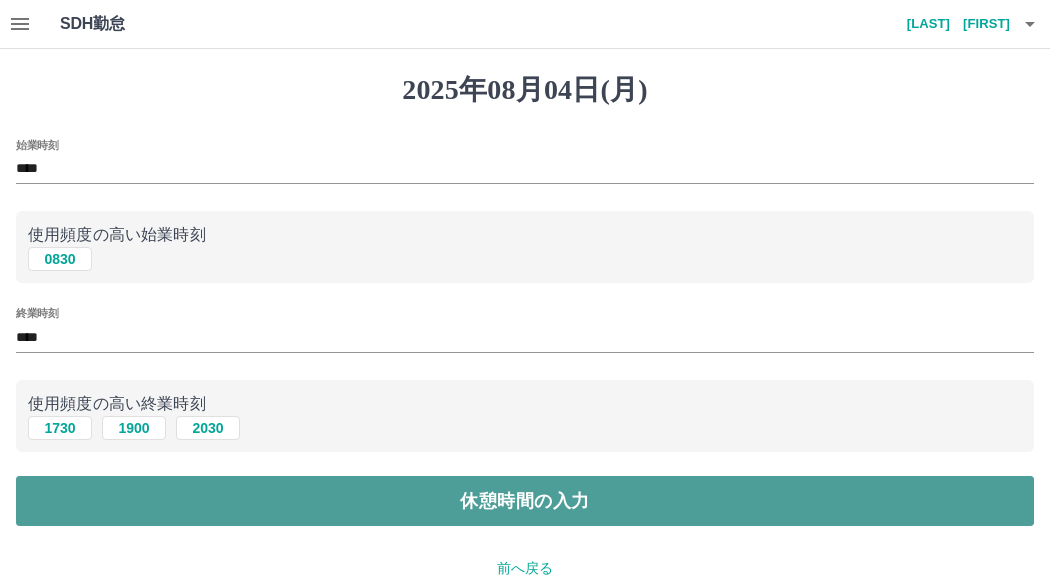 click on "休憩時間の入力" at bounding box center (525, 501) 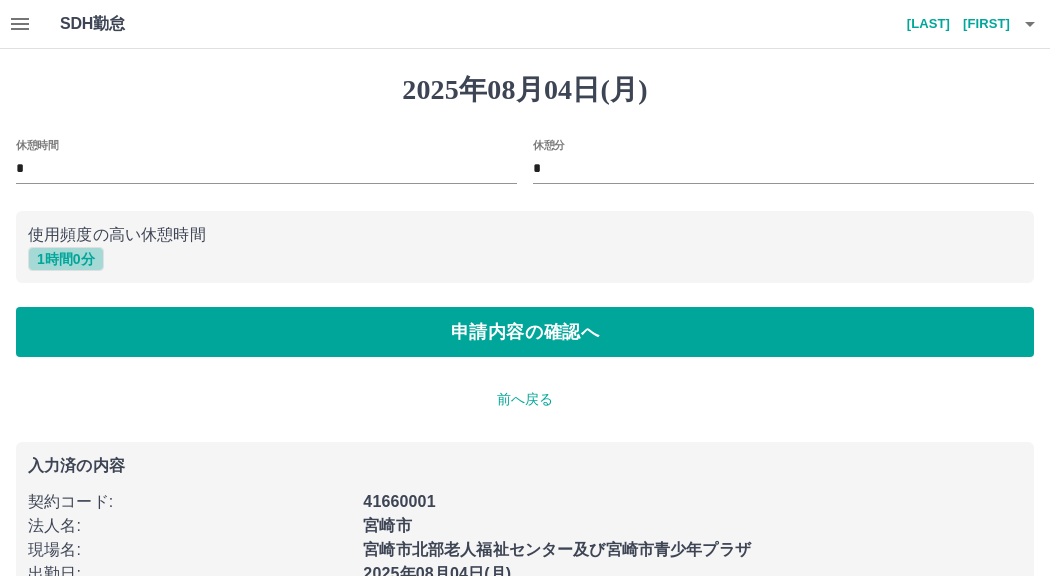 click on "1 時間 0 分" at bounding box center [66, 259] 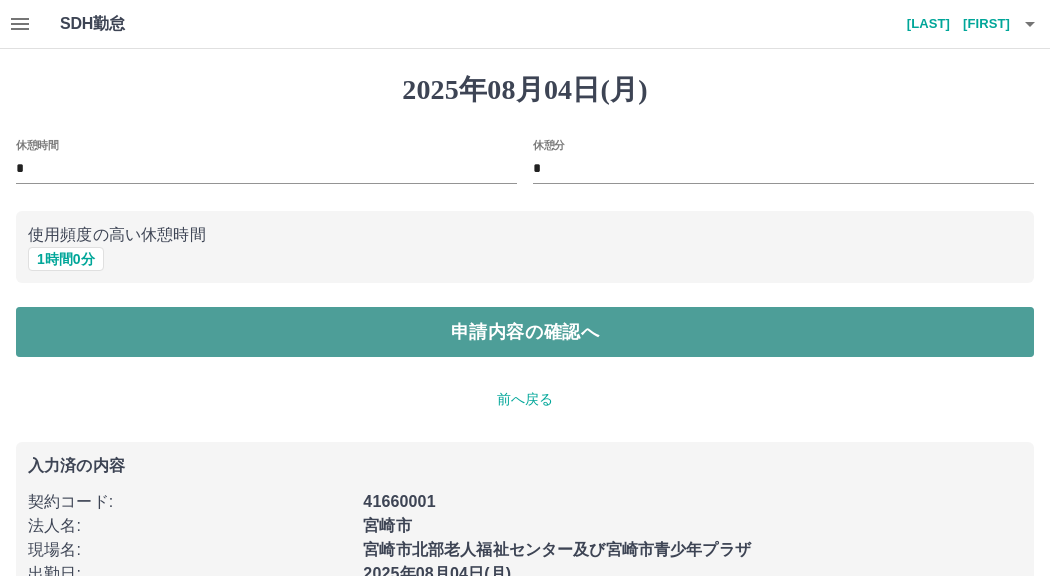 click on "申請内容の確認へ" at bounding box center (525, 332) 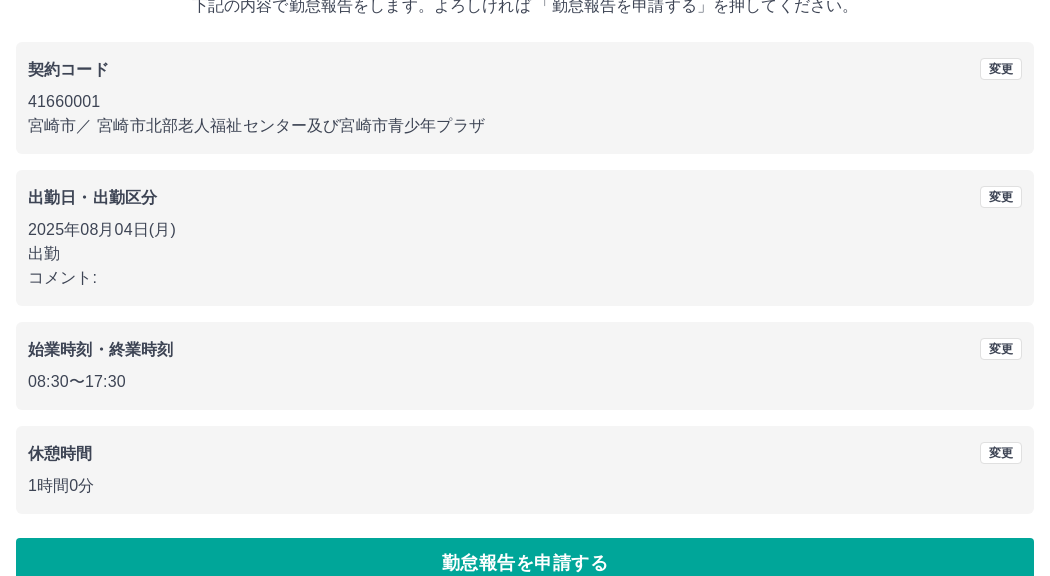 scroll, scrollTop: 173, scrollLeft: 0, axis: vertical 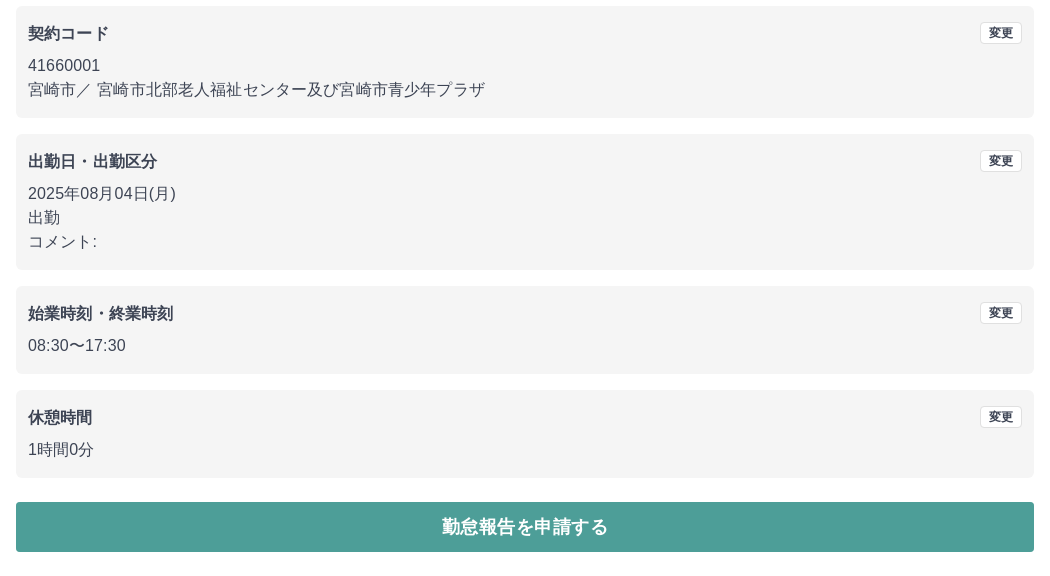click on "勤怠報告を申請する" at bounding box center [525, 527] 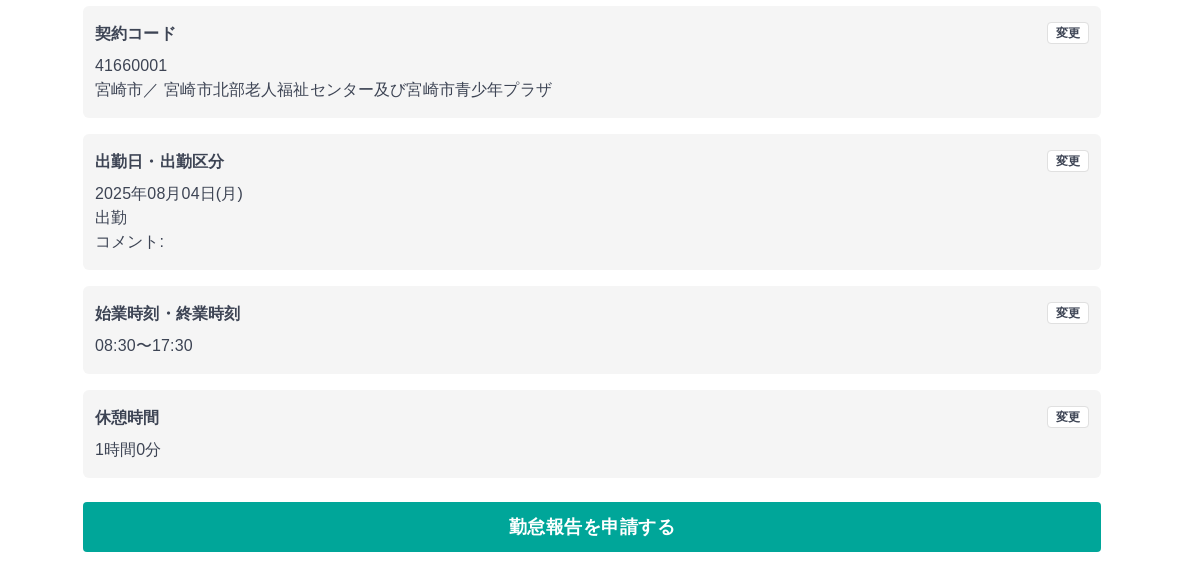 scroll, scrollTop: 0, scrollLeft: 0, axis: both 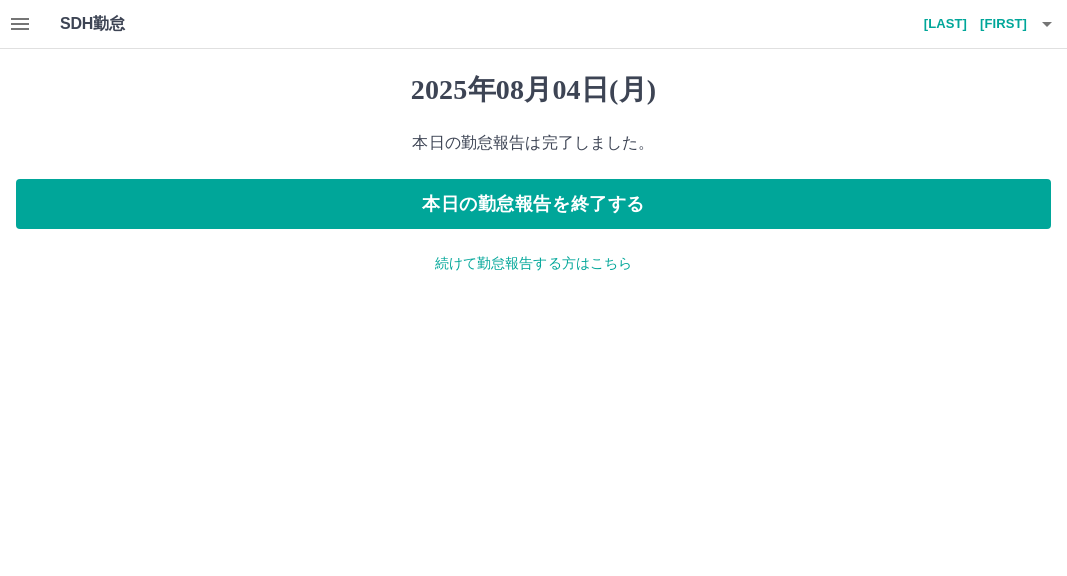 click 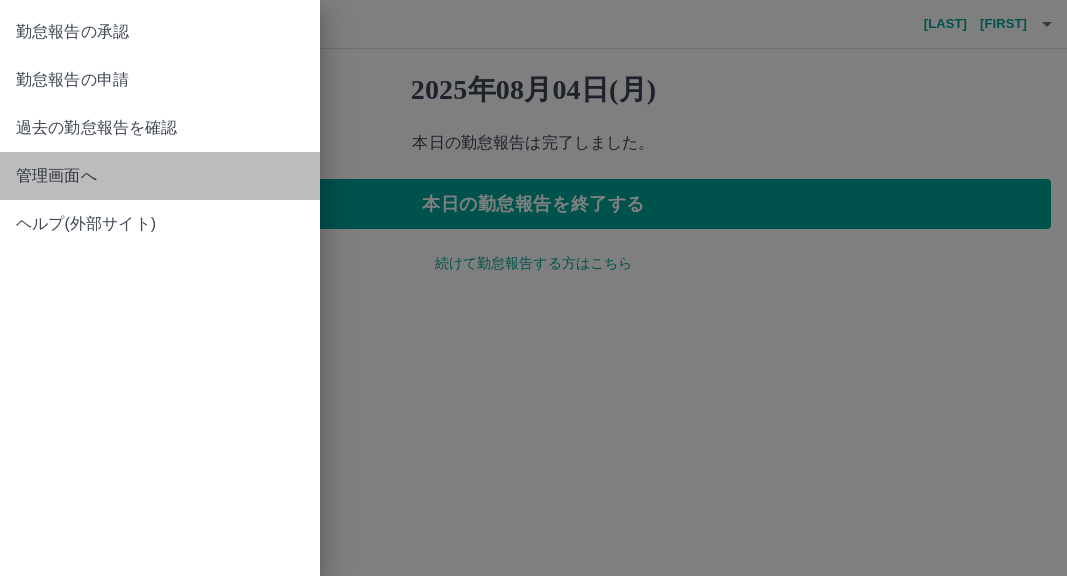 click on "管理画面へ" at bounding box center [160, 176] 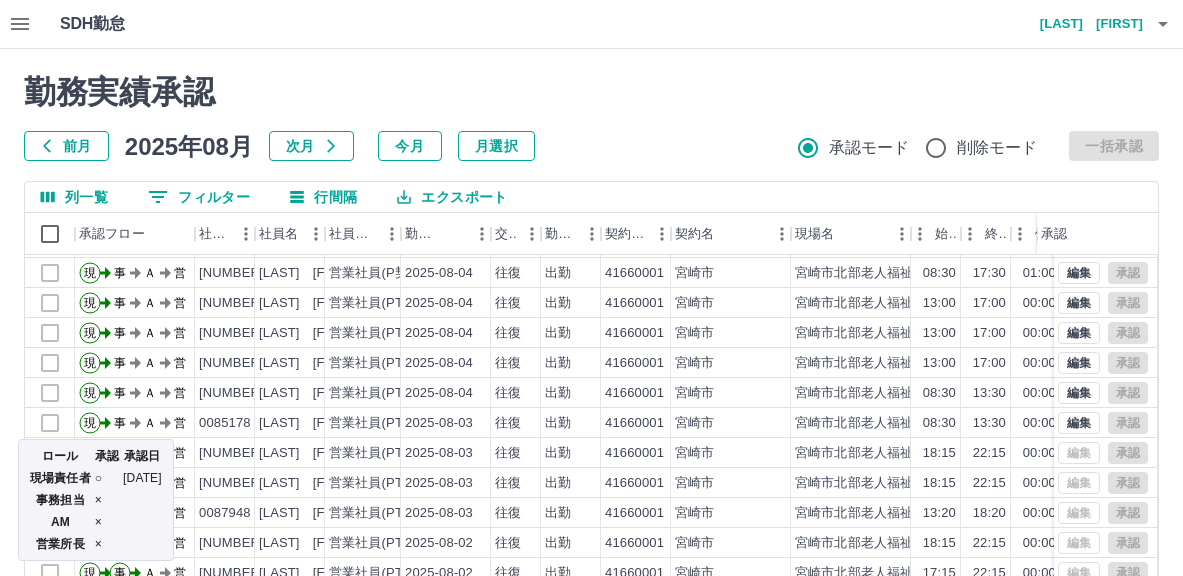 scroll, scrollTop: 104, scrollLeft: 0, axis: vertical 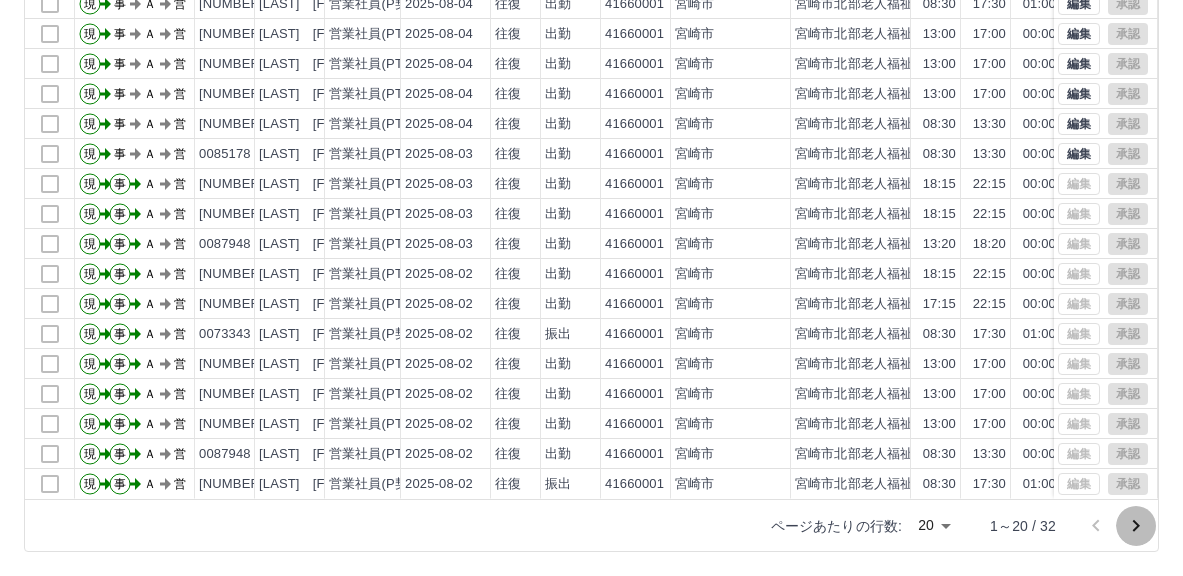 click 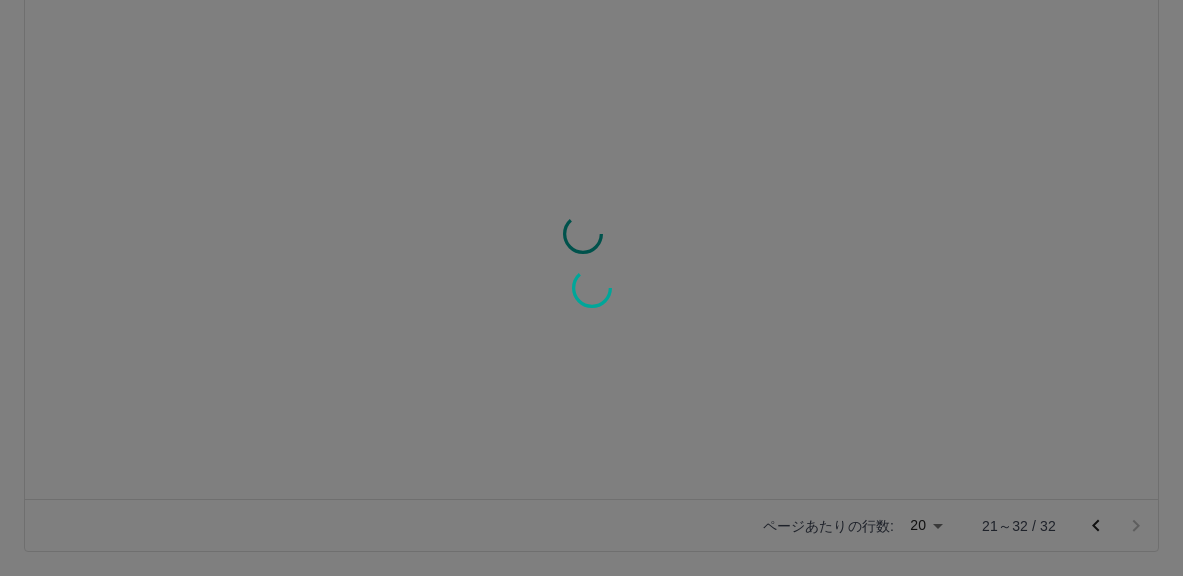 scroll, scrollTop: 0, scrollLeft: 0, axis: both 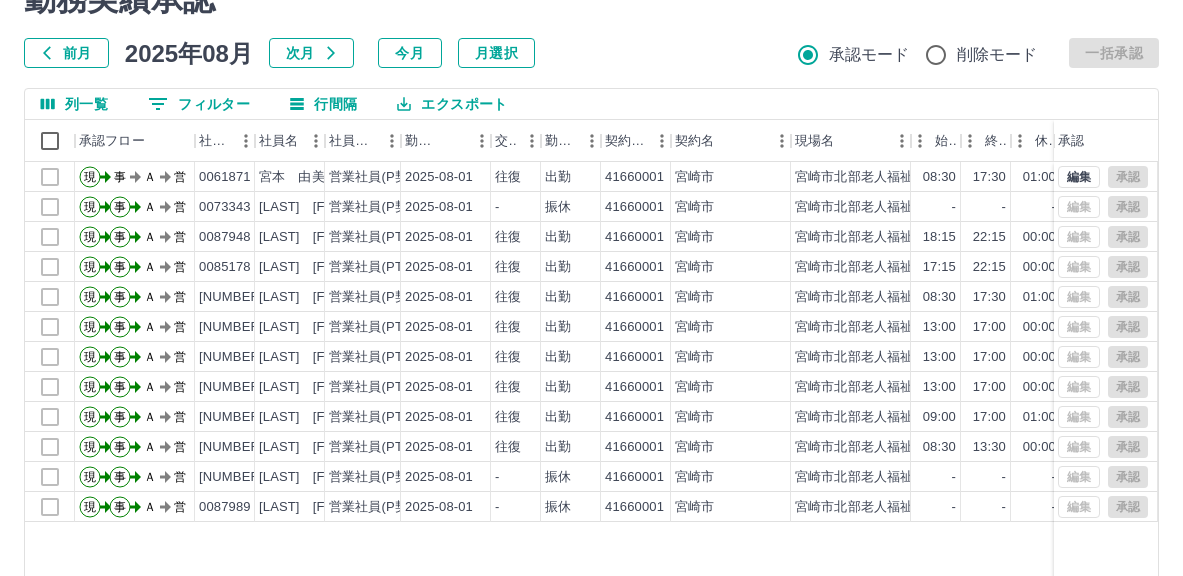 click on "前月 2025年08月 次月 今月 月選択 承認モード 削除モード 一括承認" at bounding box center [591, 53] 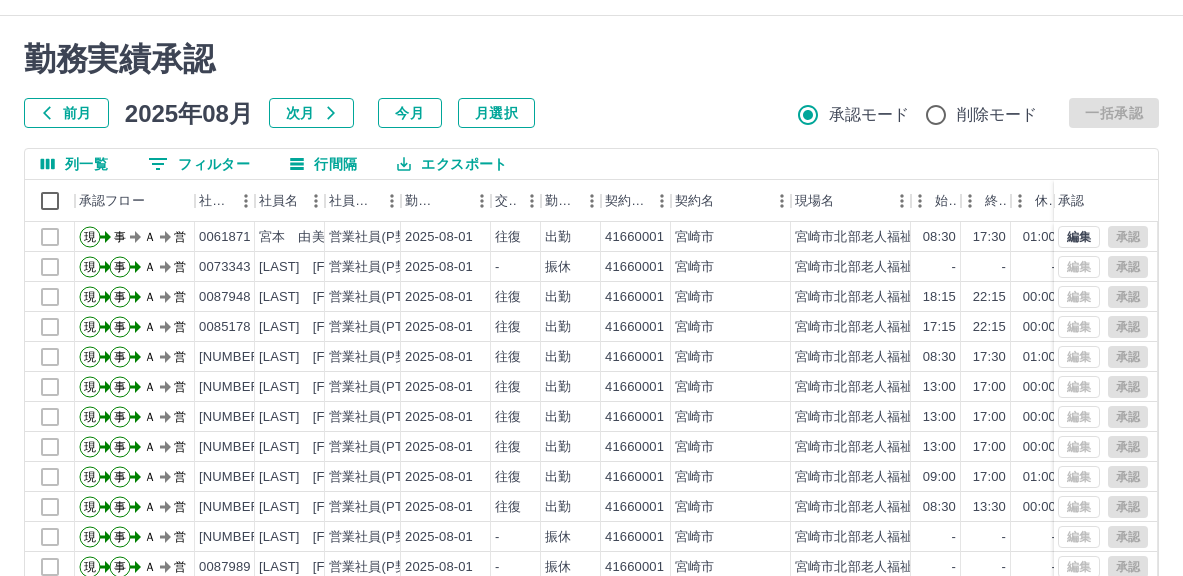 scroll, scrollTop: 0, scrollLeft: 0, axis: both 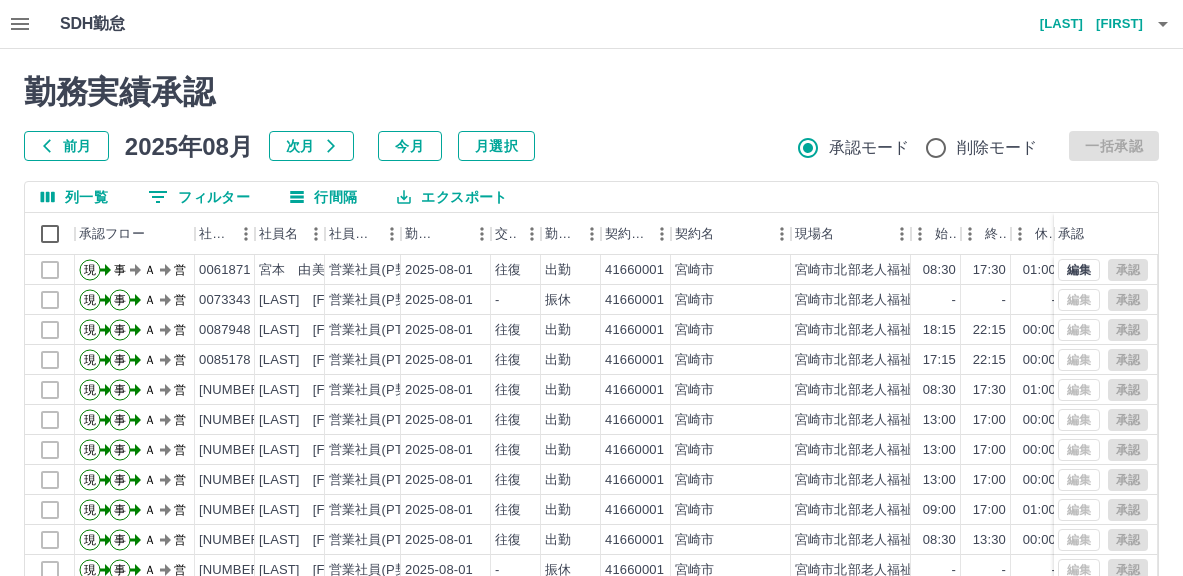 click 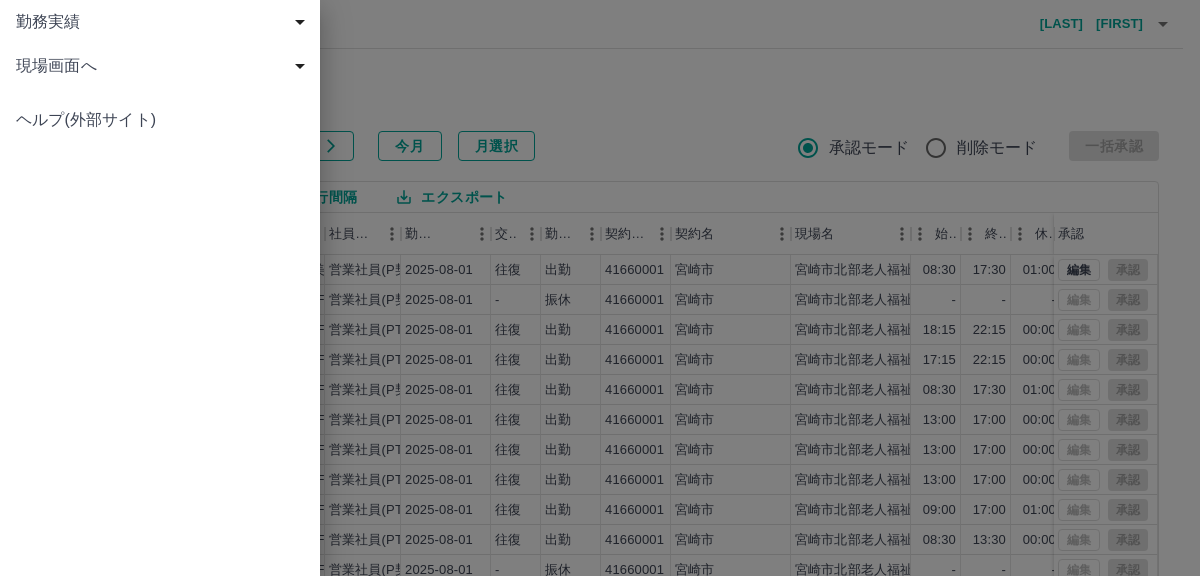 click on "勤務実績" at bounding box center [164, 22] 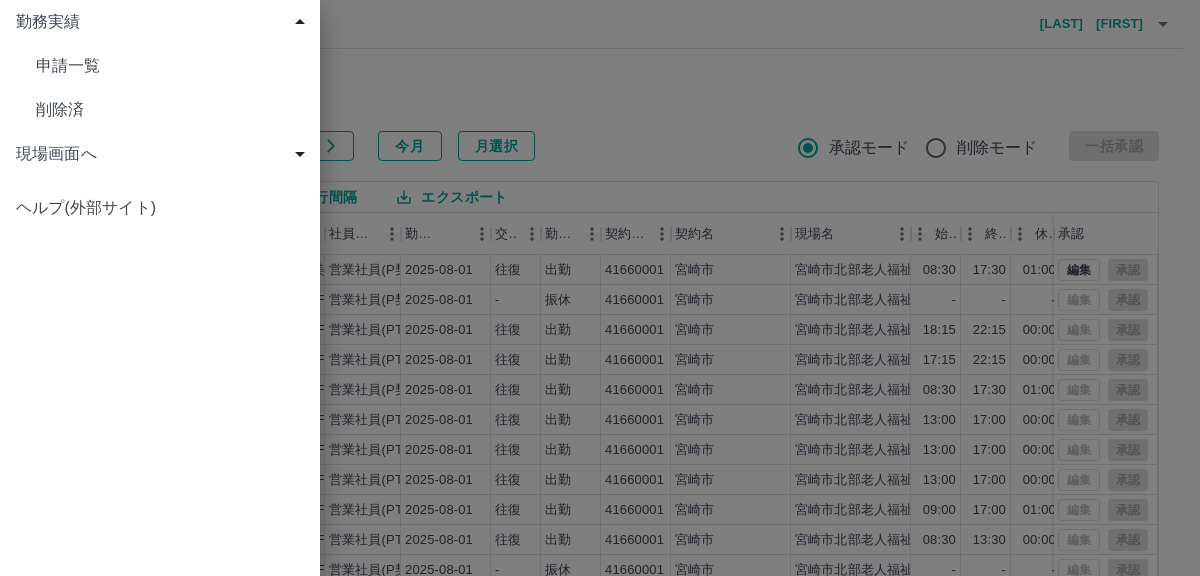 click on "現場画面へ" at bounding box center [164, 154] 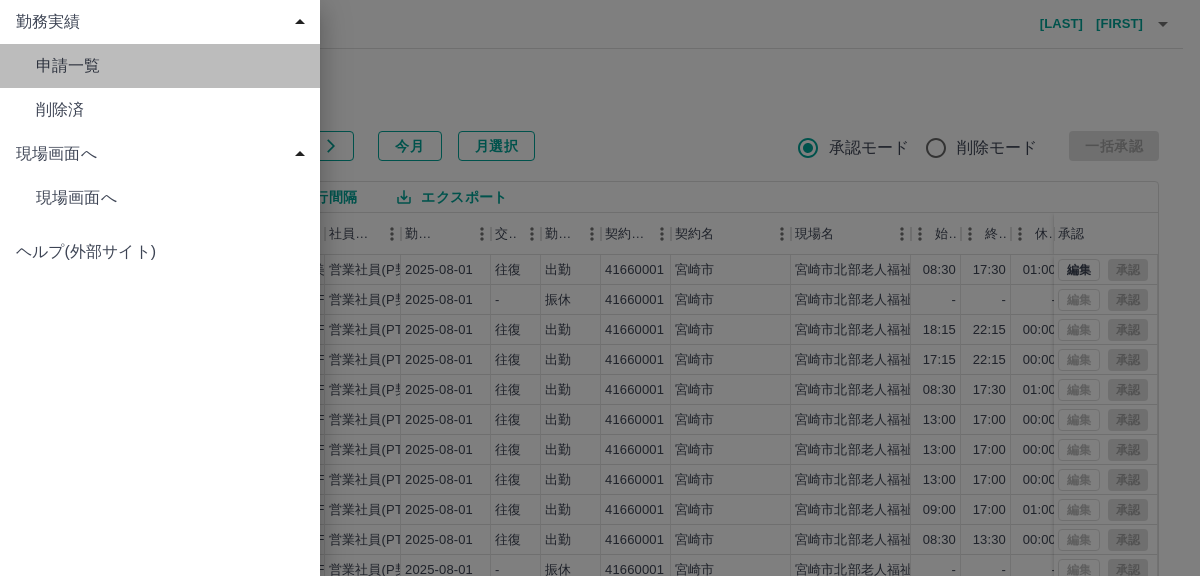 click on "申請一覧" at bounding box center [170, 66] 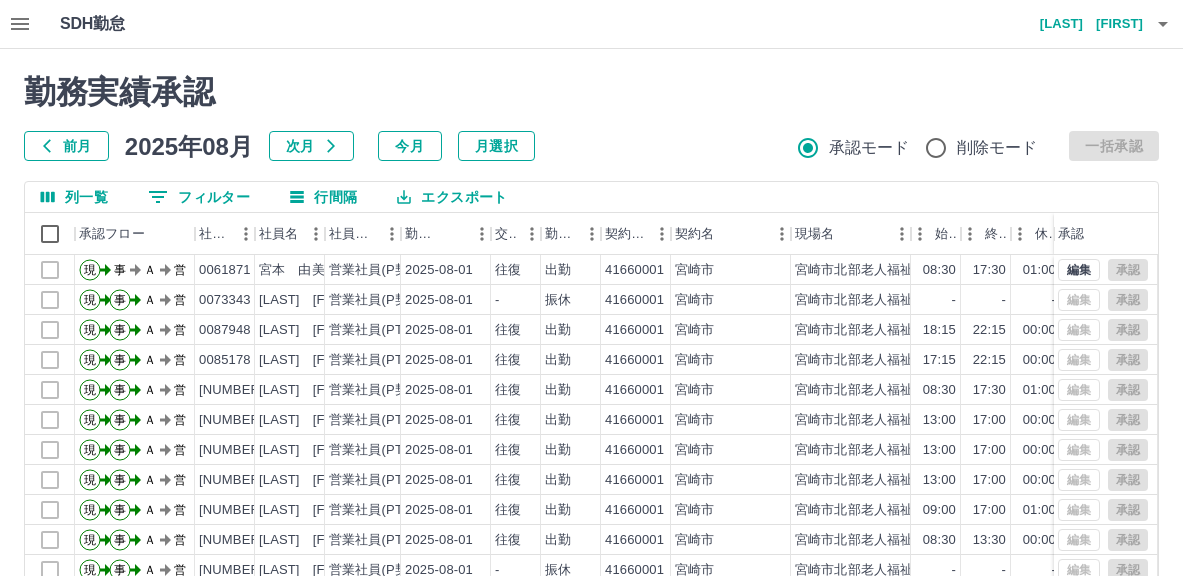 click 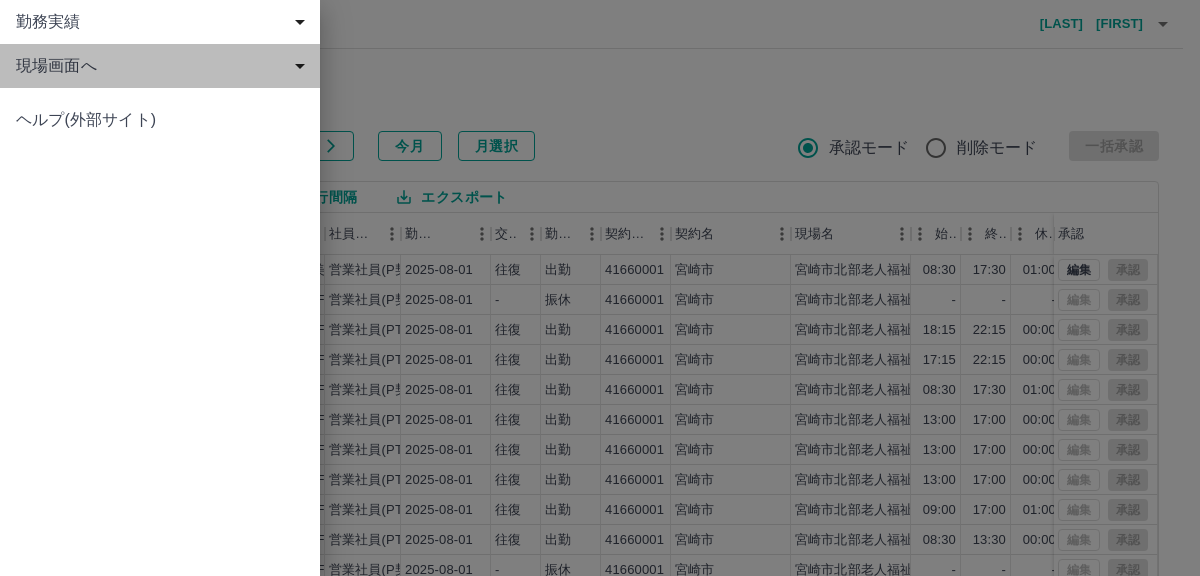 click on "現場画面へ" at bounding box center (164, 66) 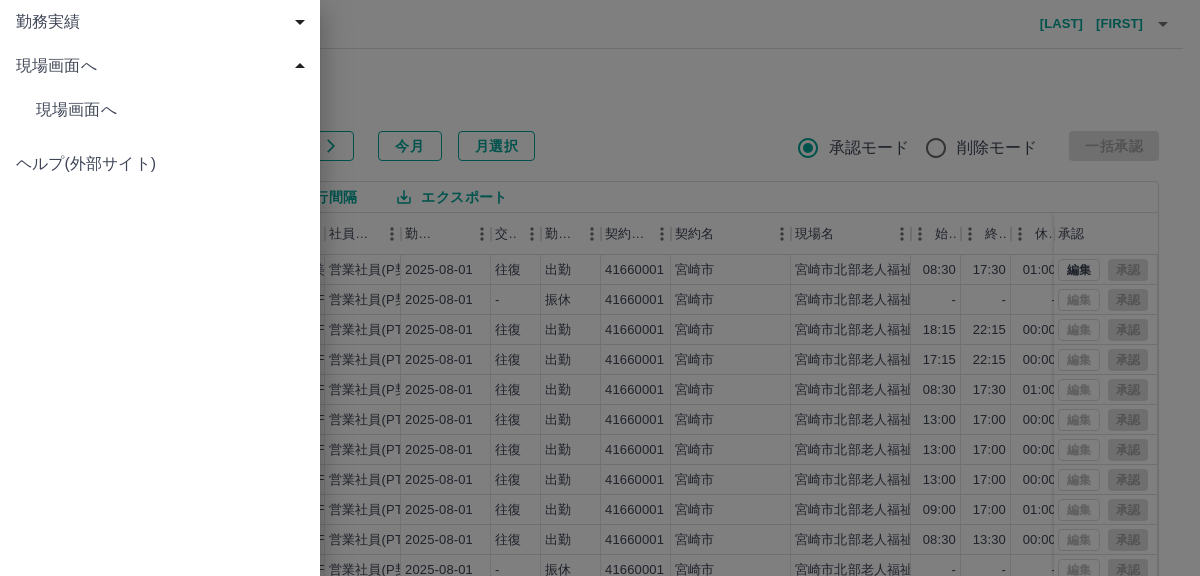 click on "現場画面へ" at bounding box center (170, 110) 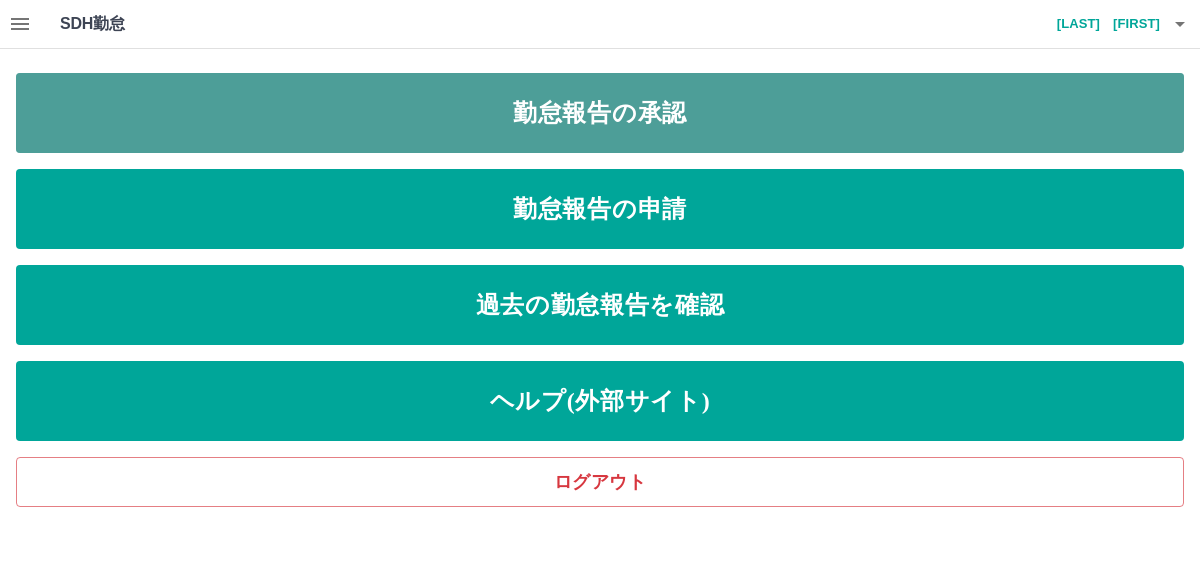 click on "勤怠報告の承認" at bounding box center [600, 113] 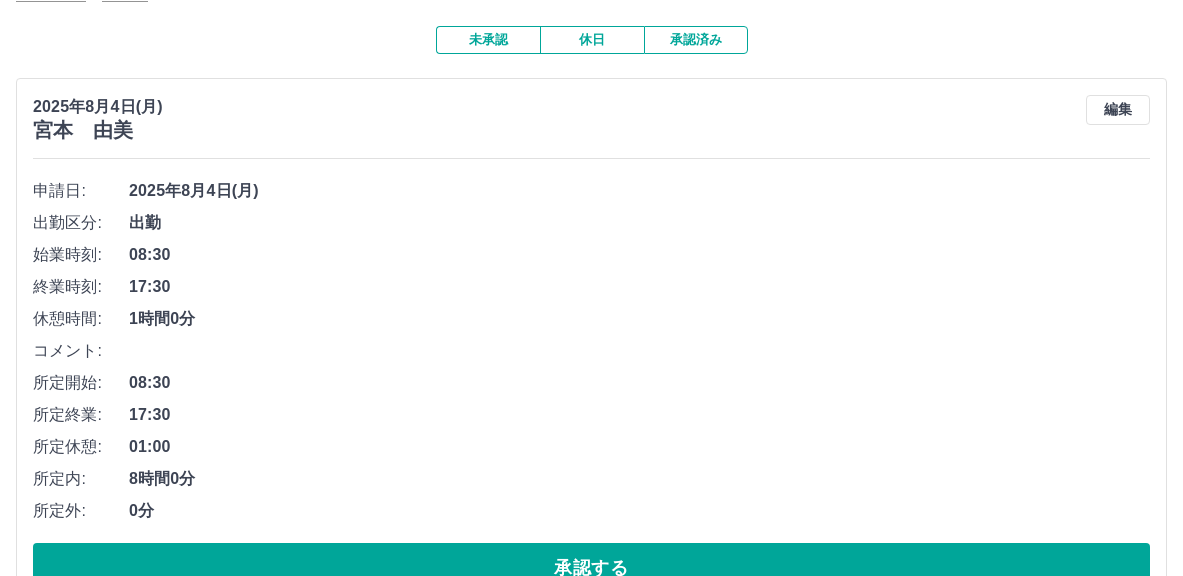 scroll, scrollTop: 0, scrollLeft: 0, axis: both 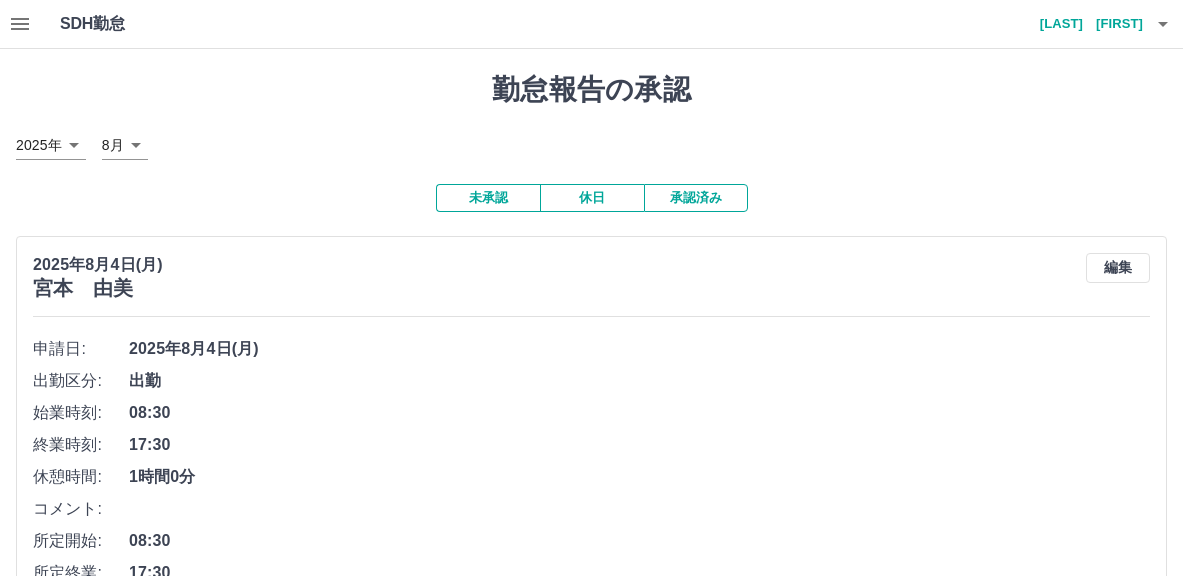 click on "08:30" at bounding box center (639, 413) 